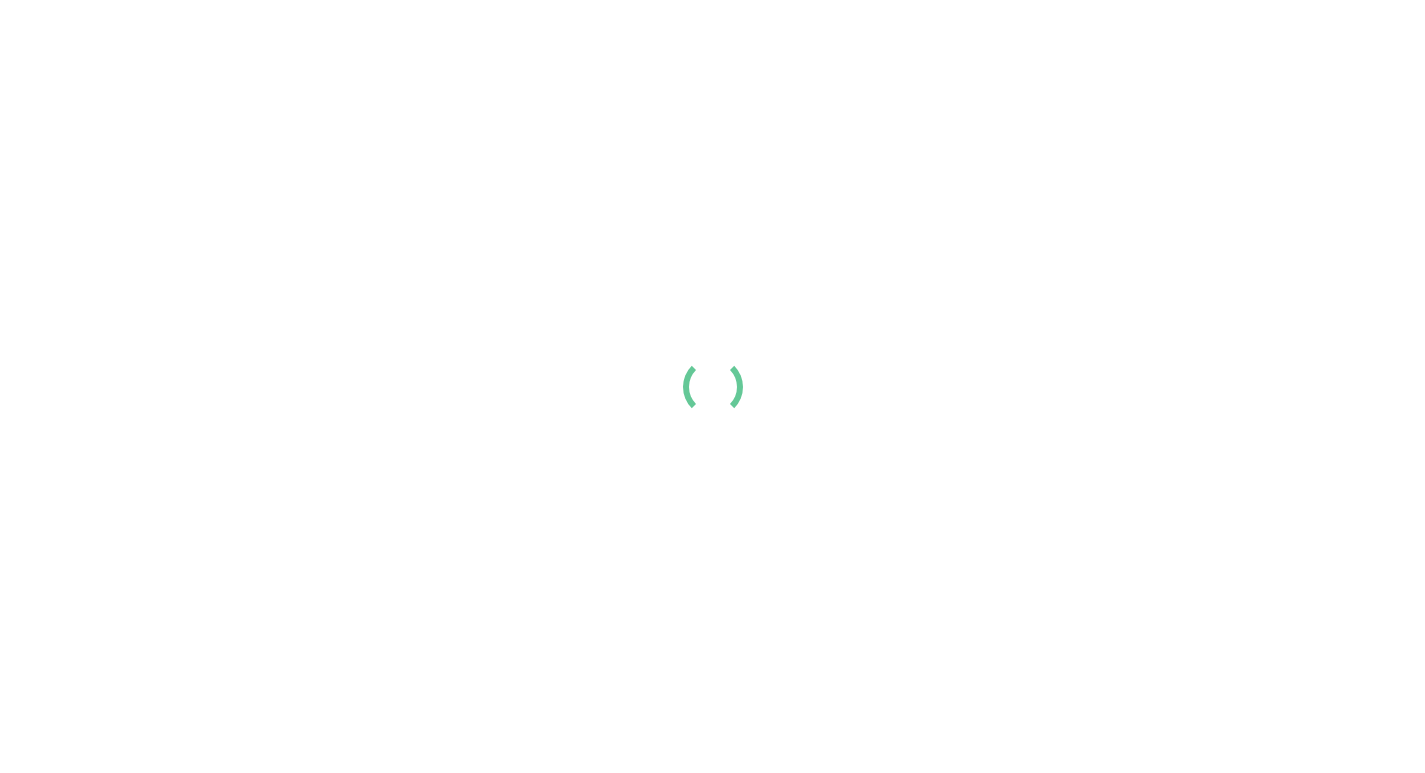 scroll, scrollTop: 0, scrollLeft: 0, axis: both 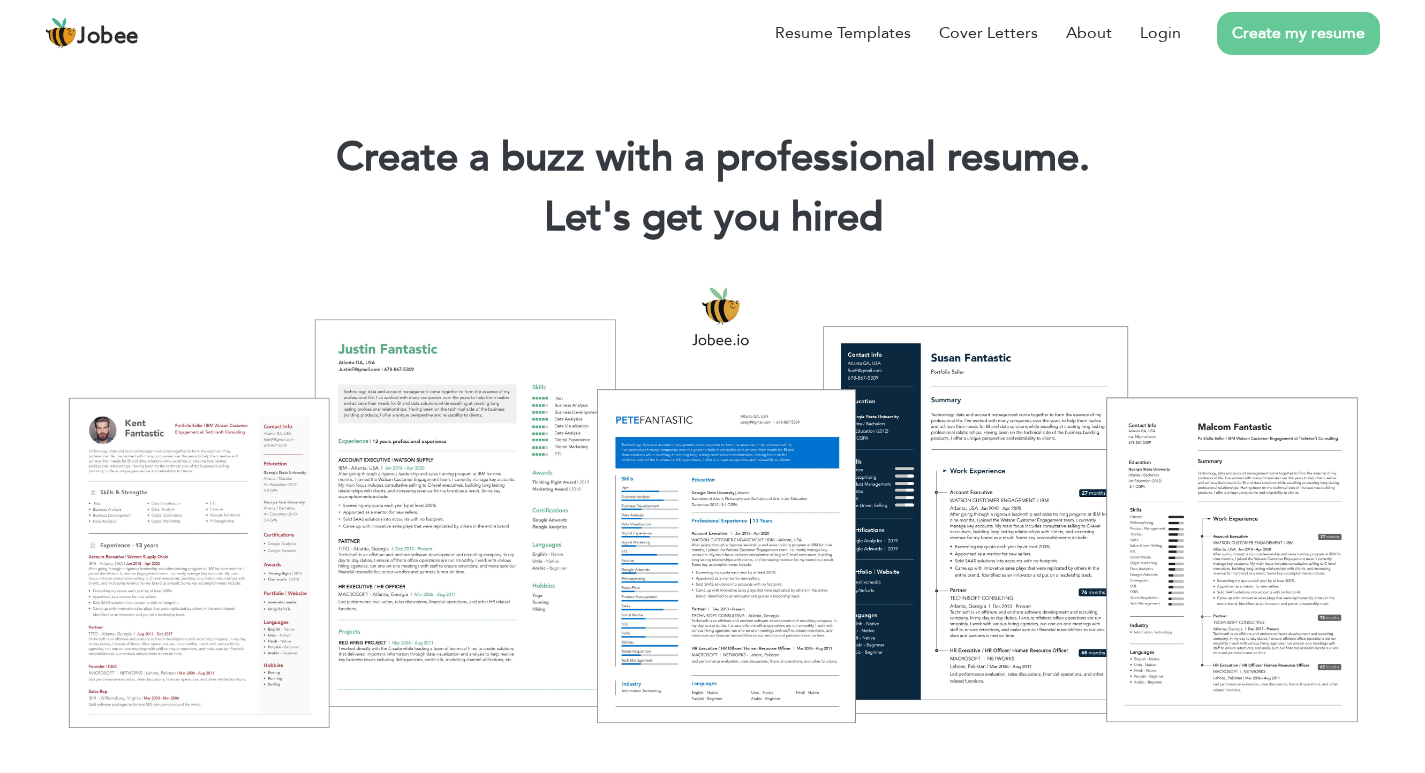click on "Create my resume" at bounding box center (1280, 33) 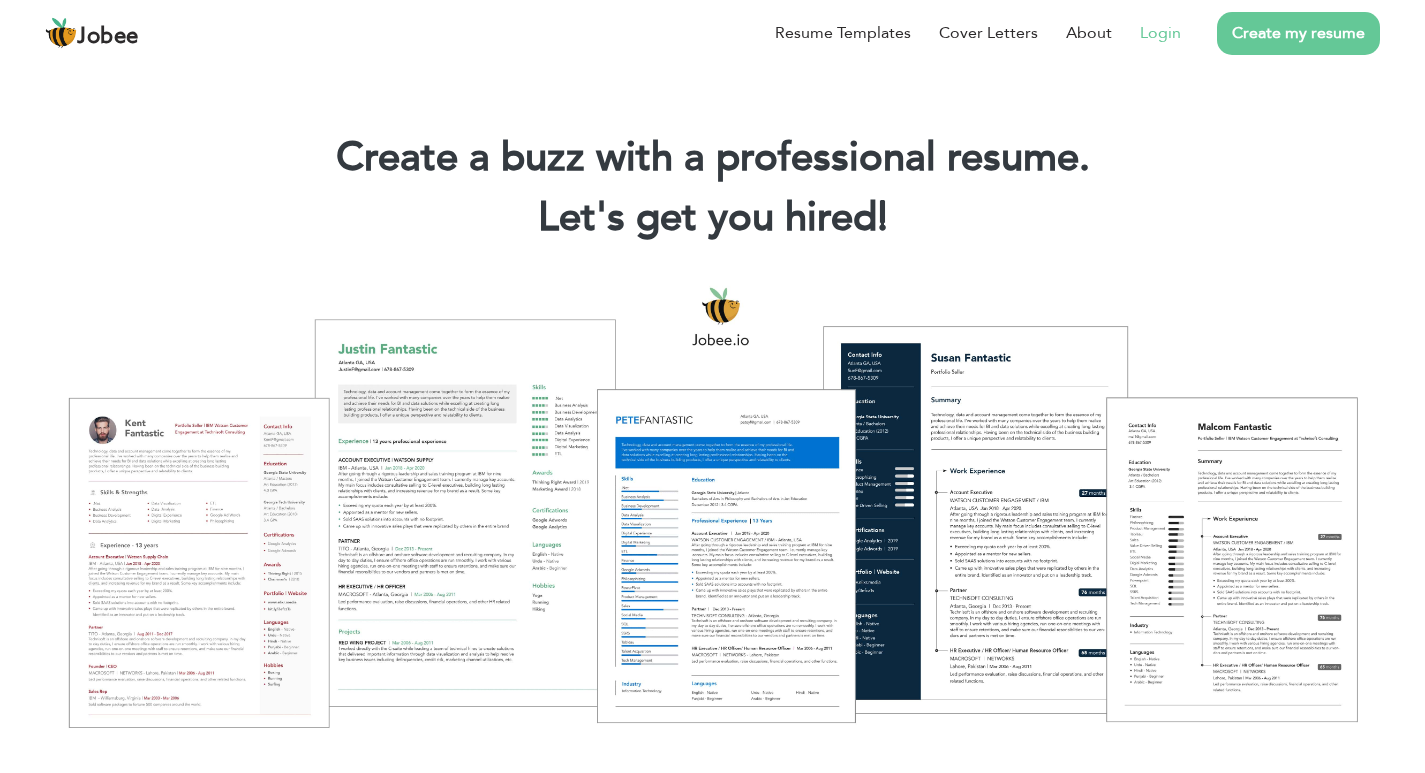 click on "Login" at bounding box center [1160, 33] 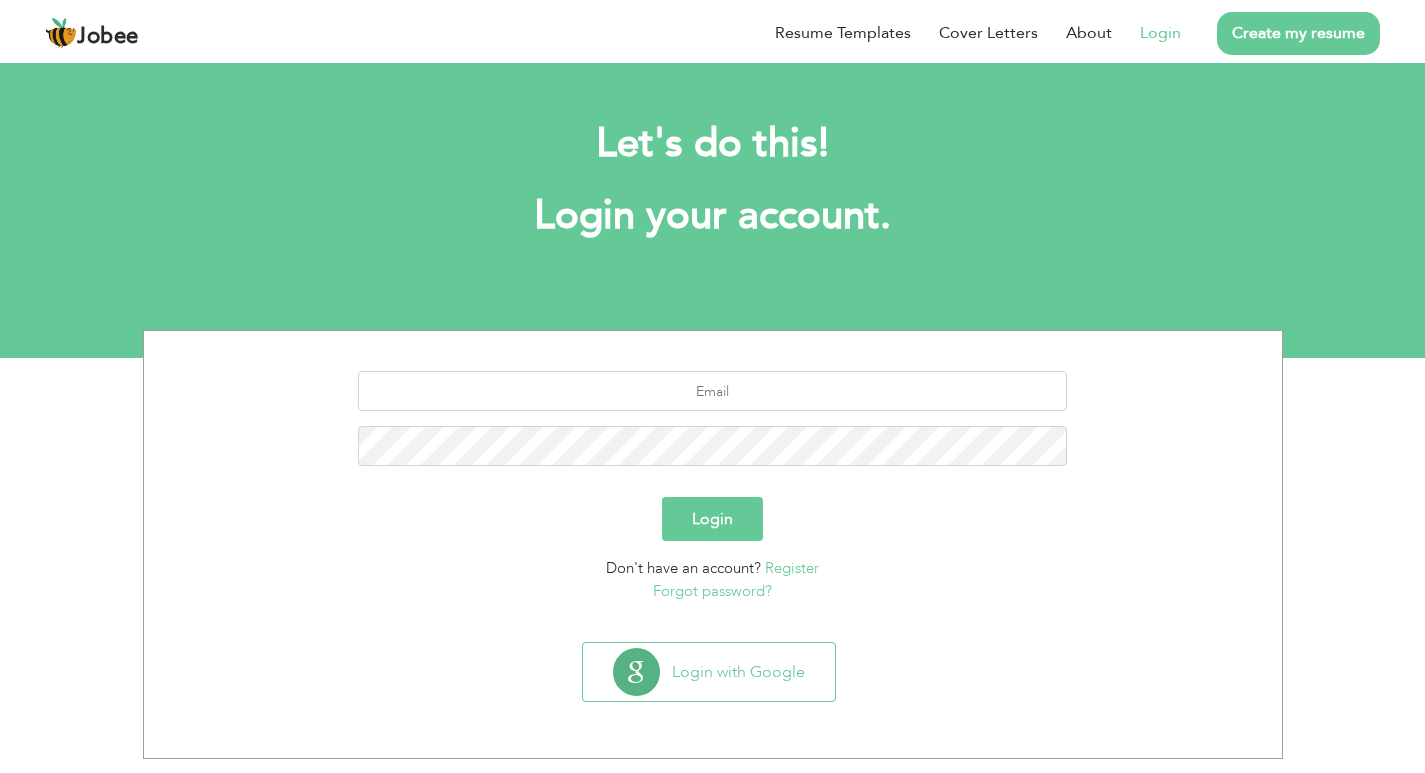 scroll, scrollTop: 0, scrollLeft: 0, axis: both 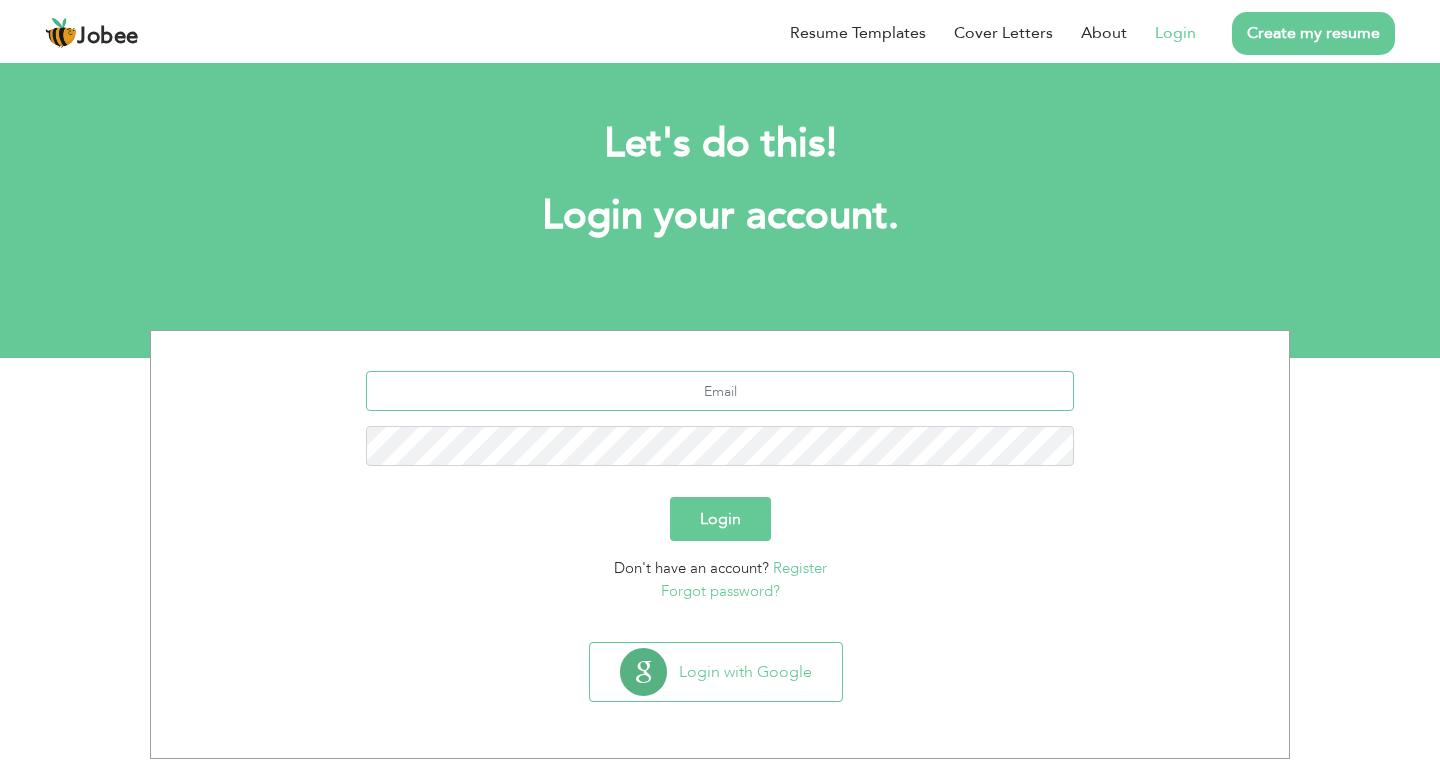 click at bounding box center (720, 391) 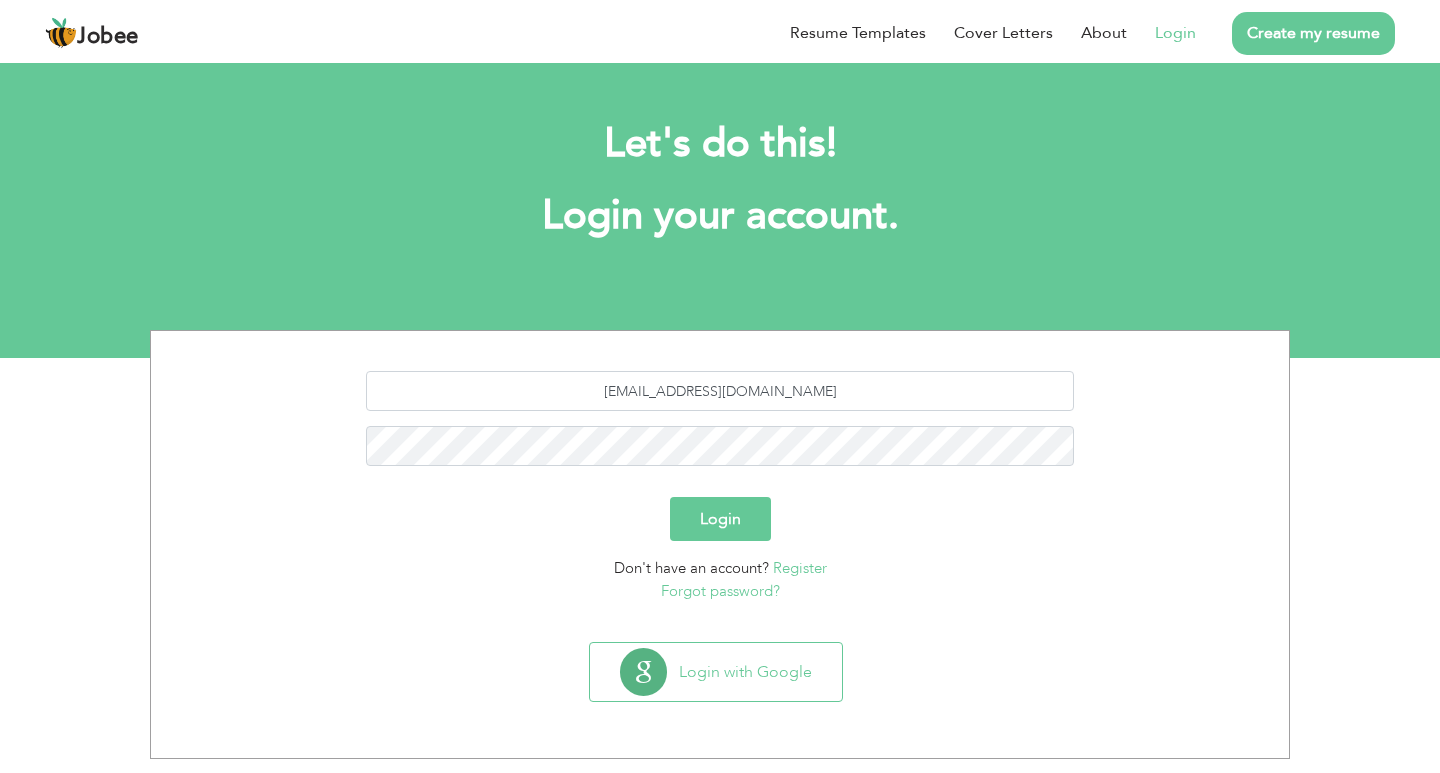 click on "Login" at bounding box center (720, 519) 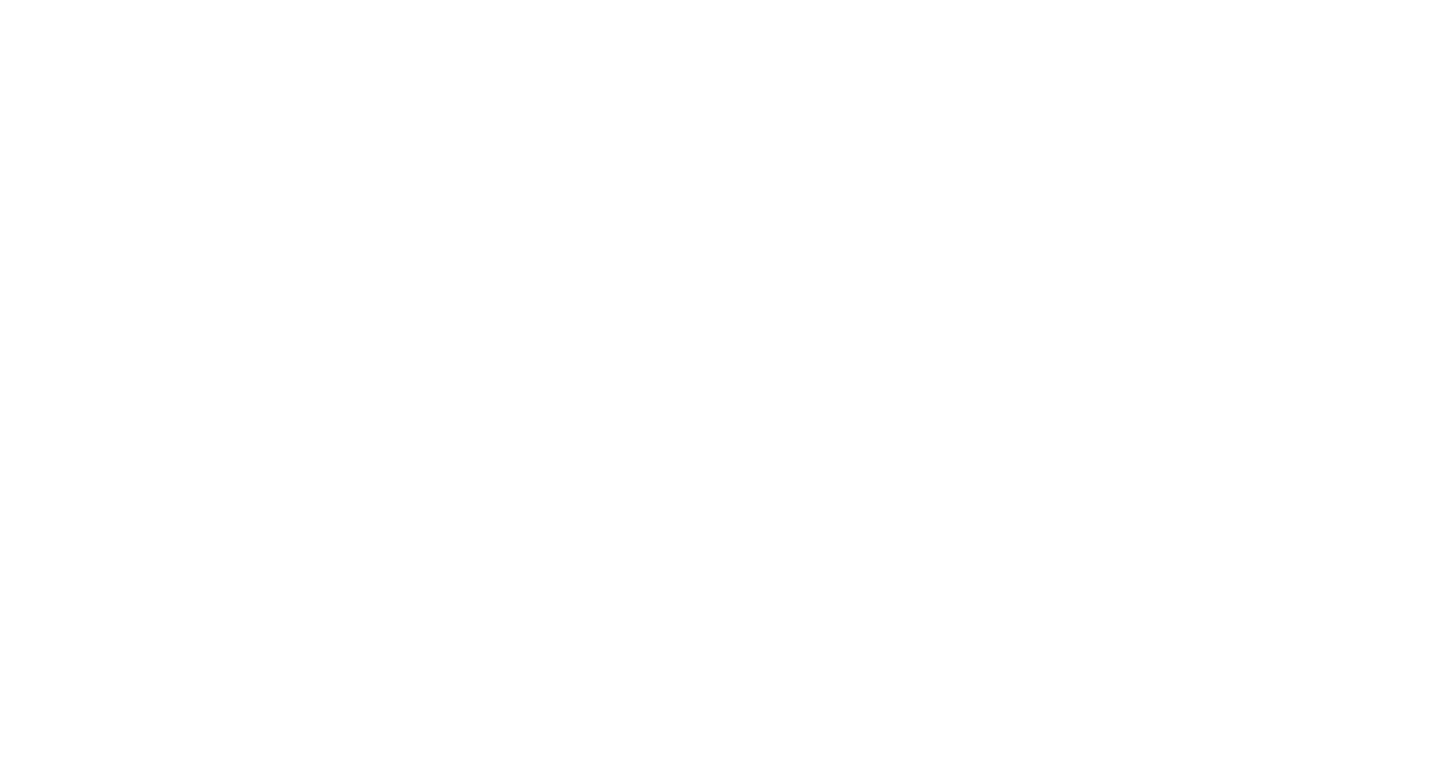 scroll, scrollTop: 0, scrollLeft: 0, axis: both 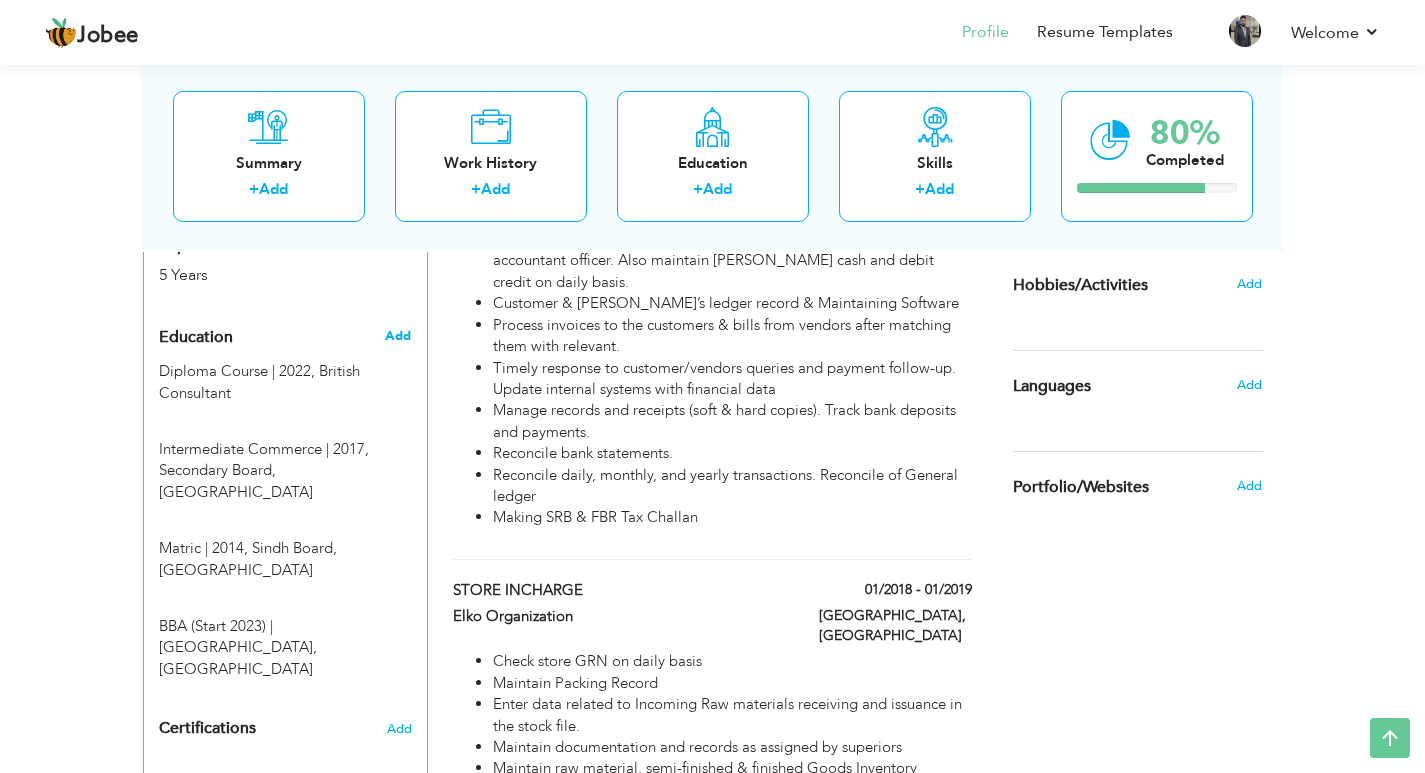 click on "Add" at bounding box center (398, 336) 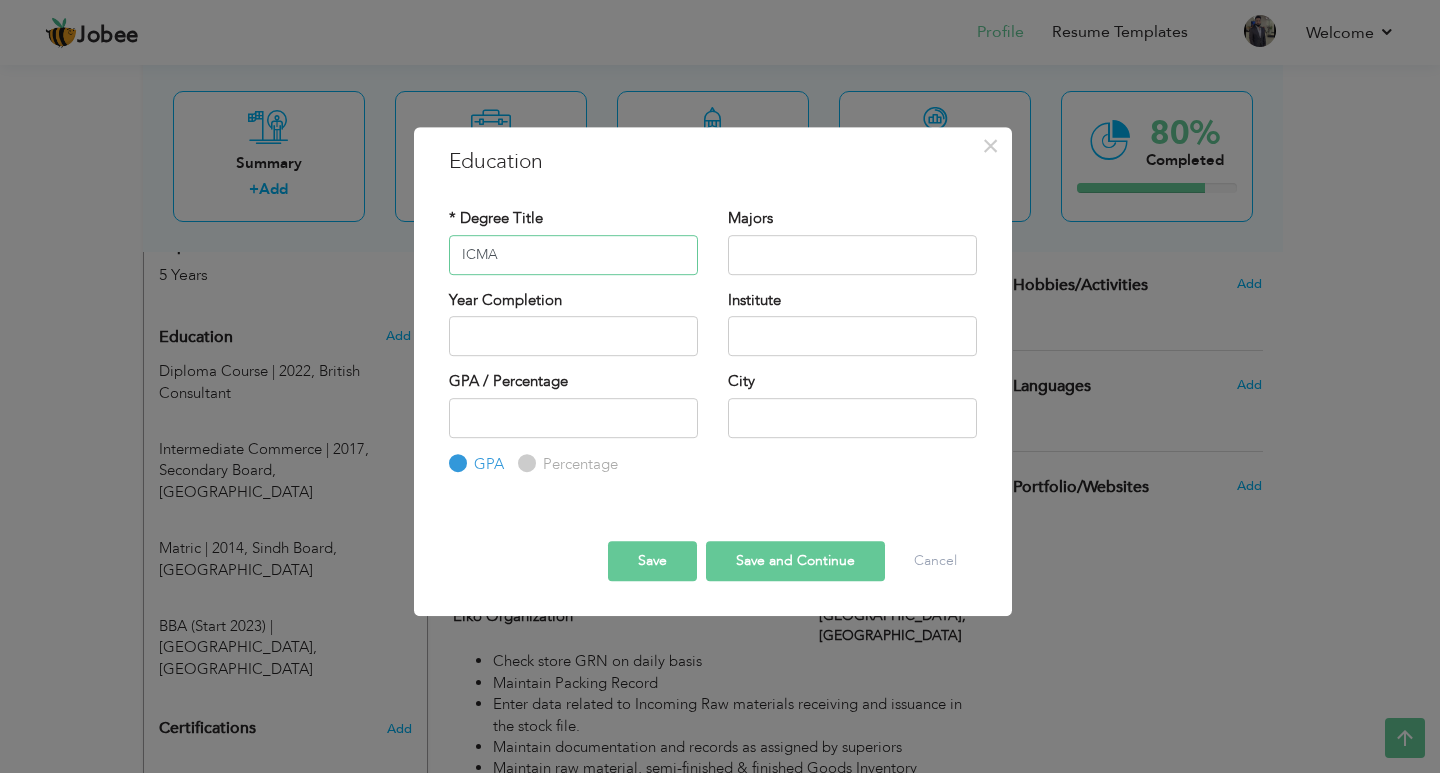 click on "ICMA" at bounding box center (573, 255) 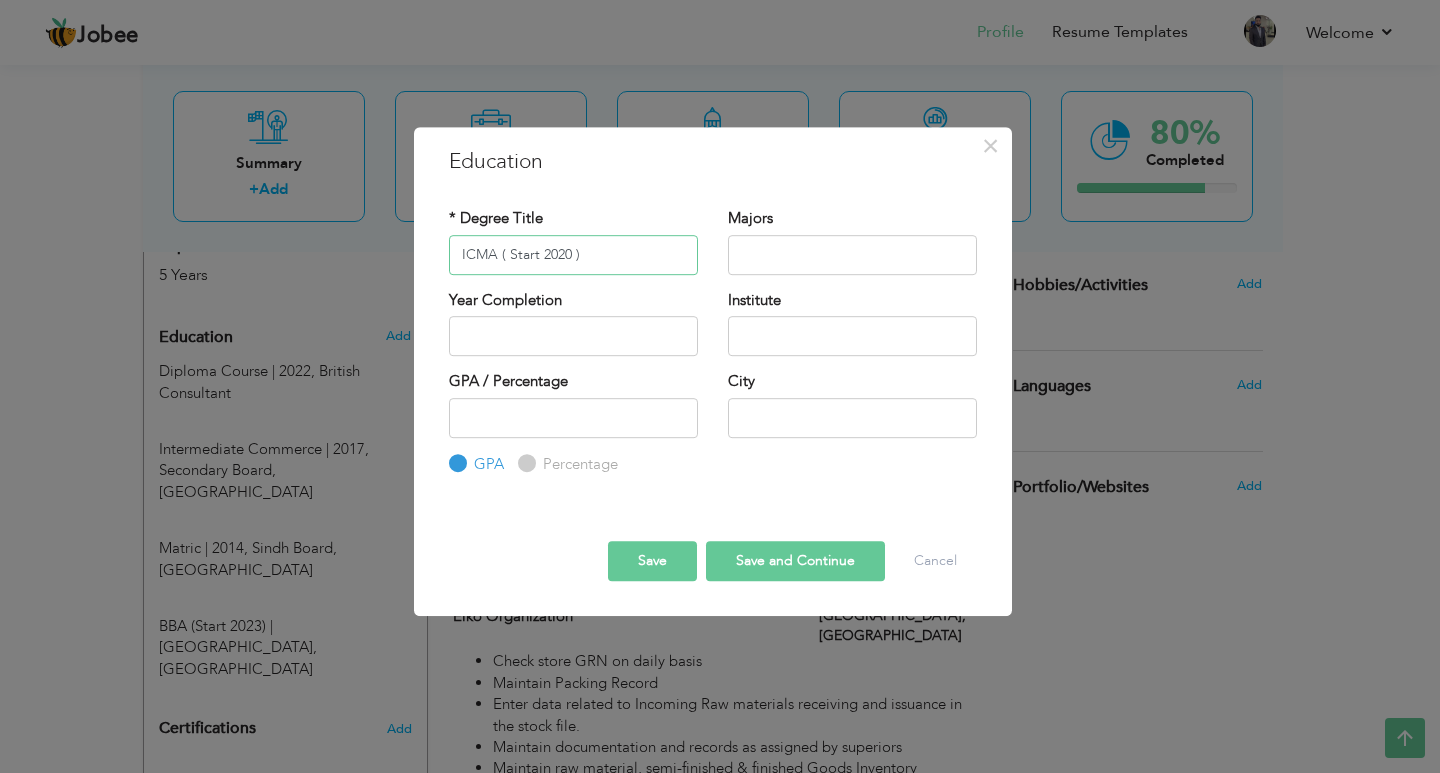 type on "ICMA ( Start 2020 )" 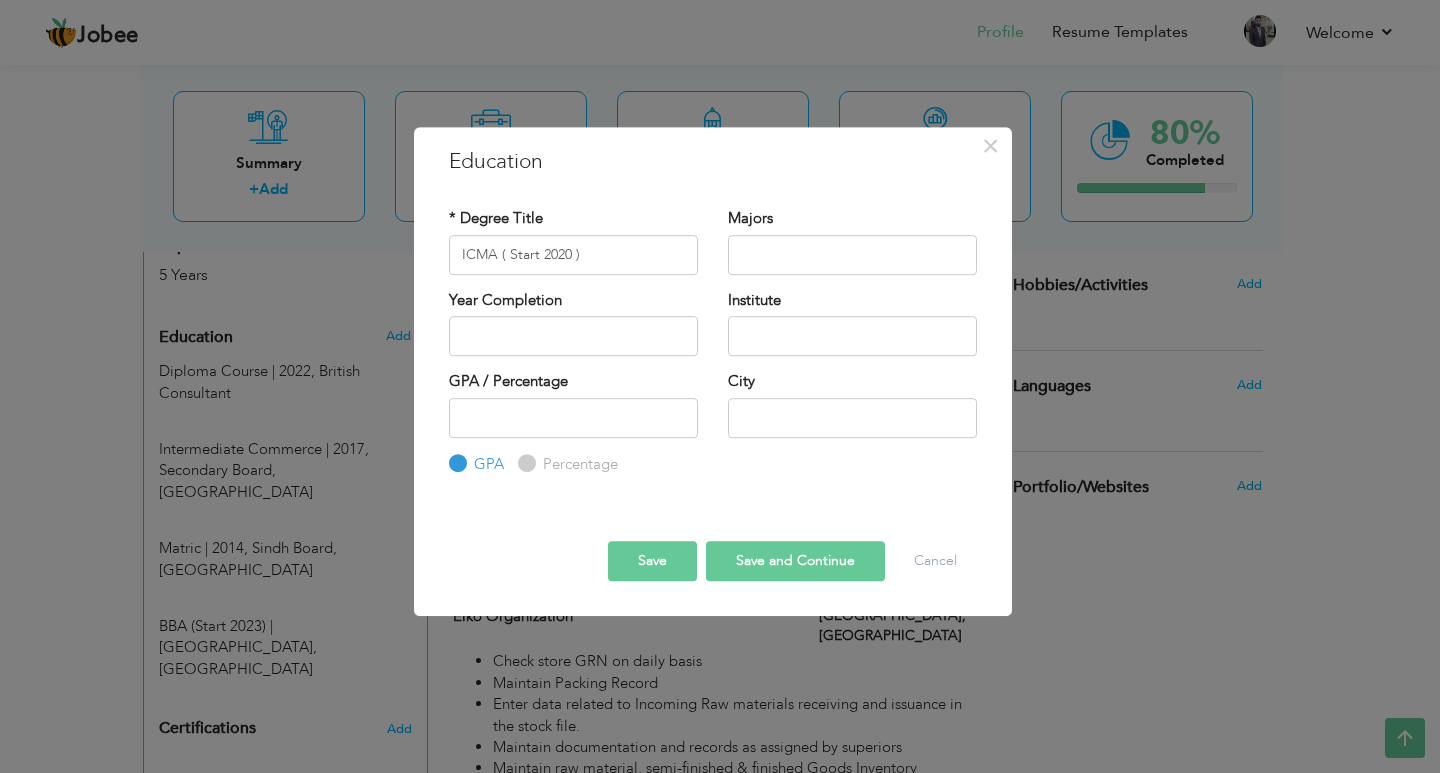 click on "Save and Continue" at bounding box center (795, 561) 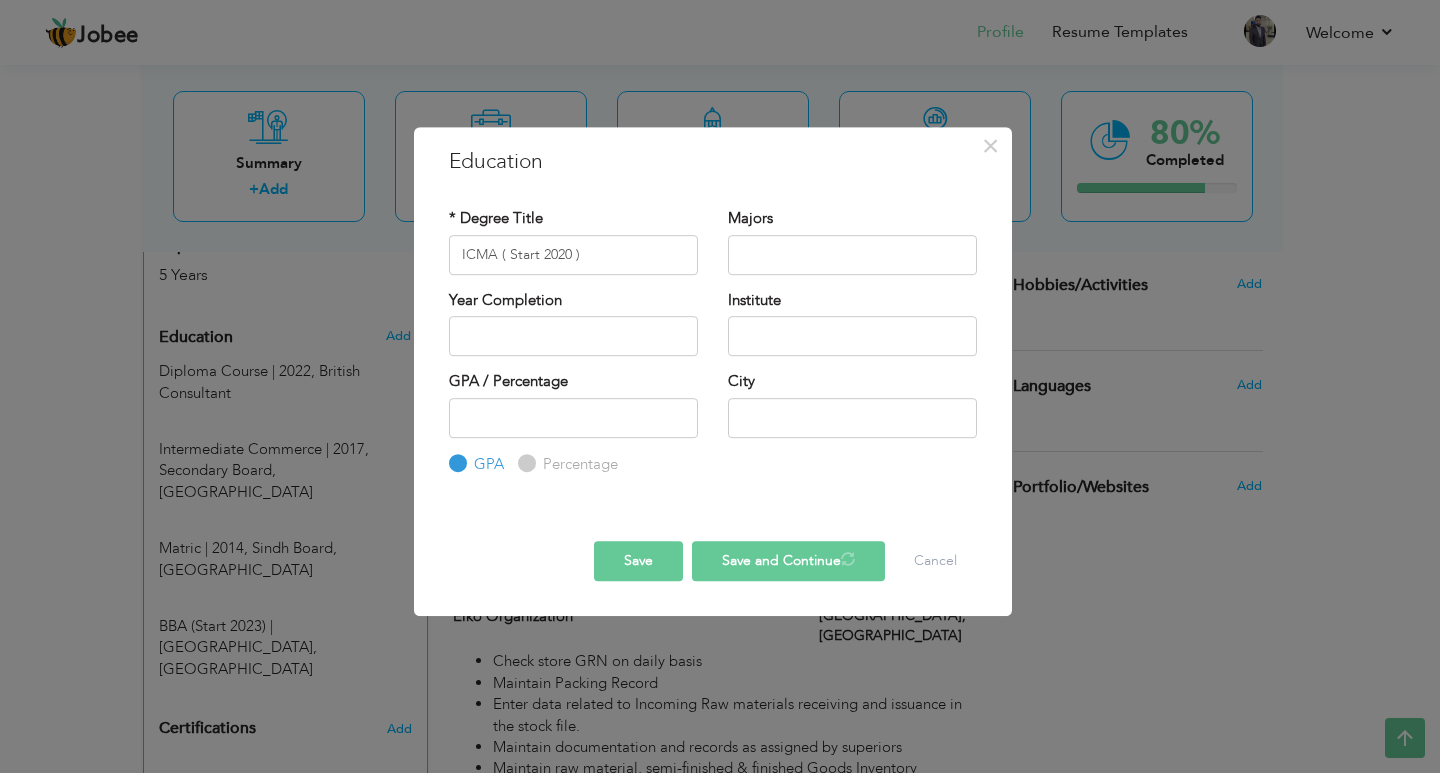 type 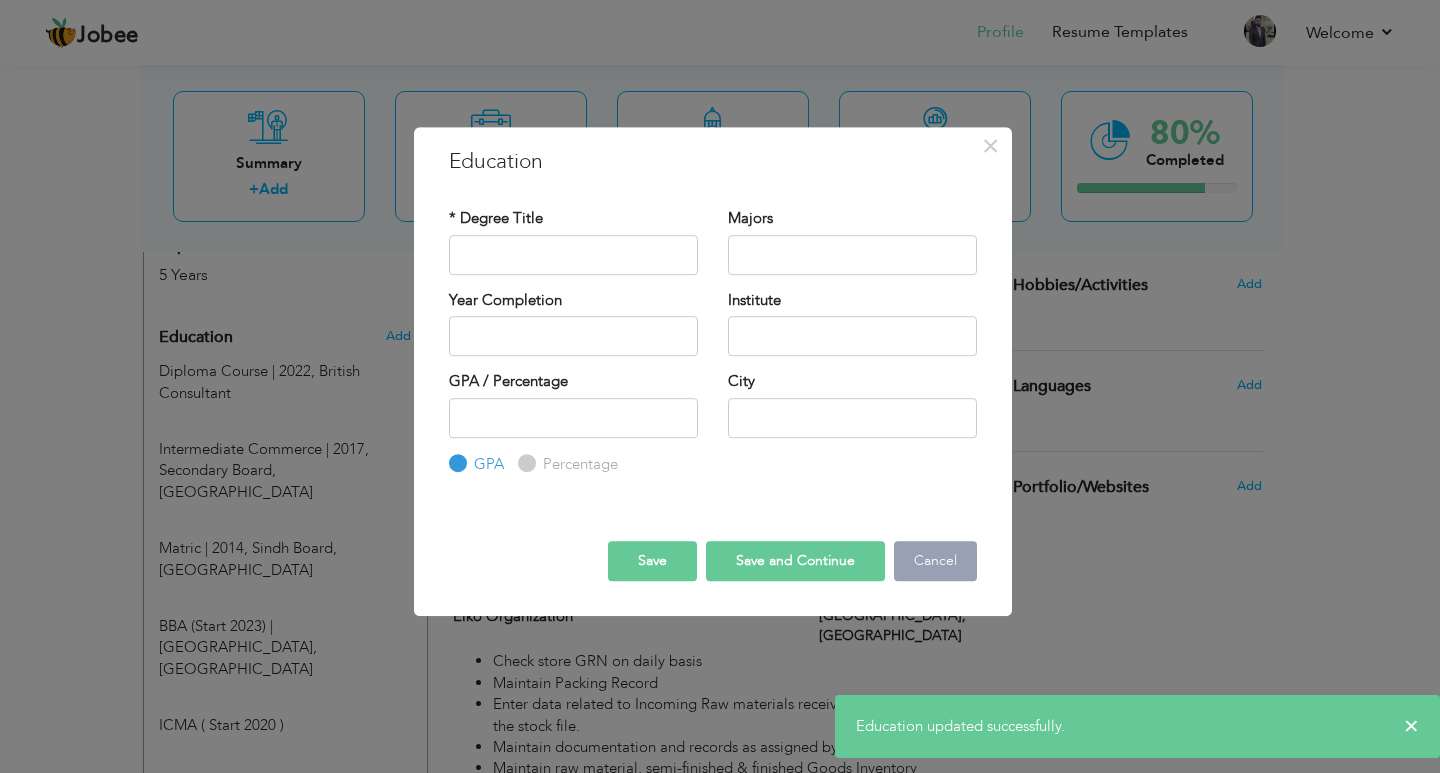 click on "Cancel" at bounding box center [935, 561] 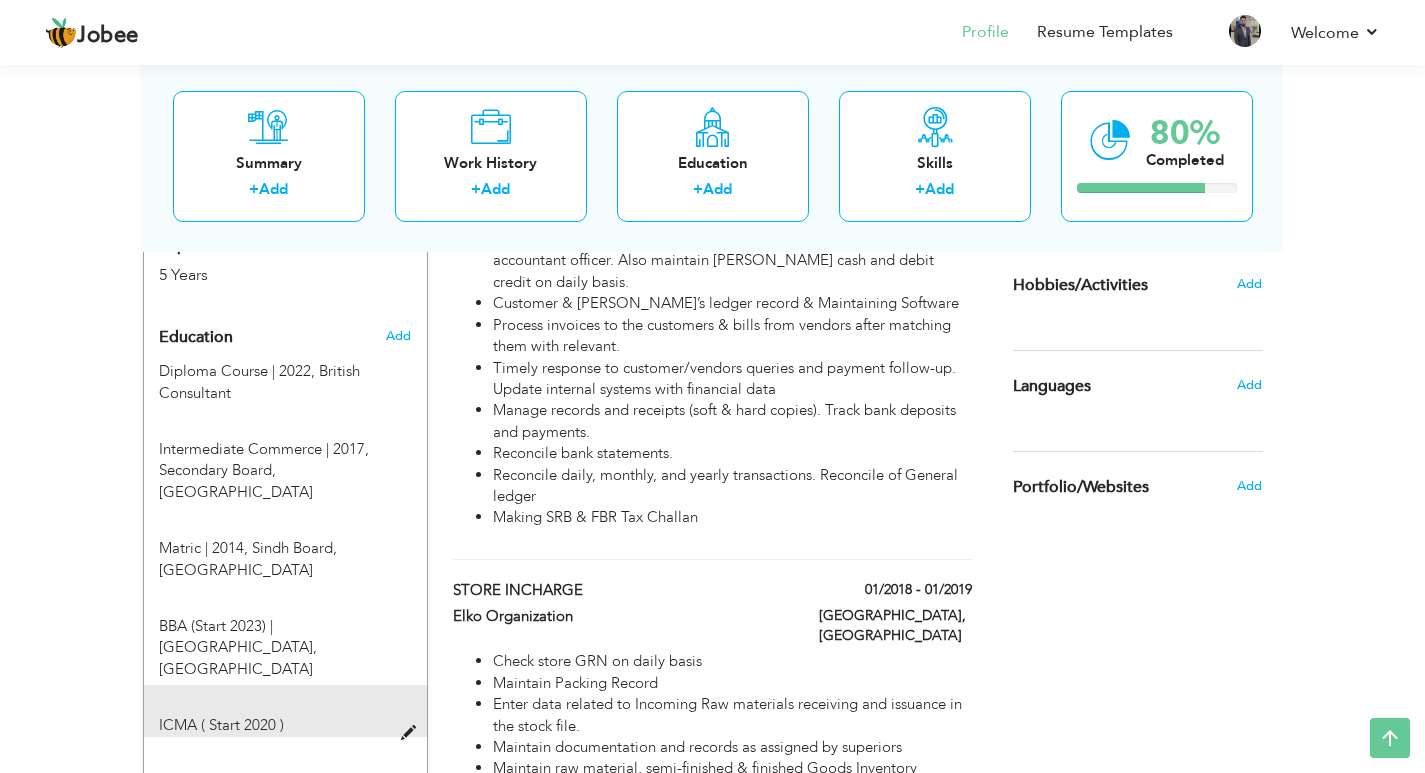 click at bounding box center [413, 733] 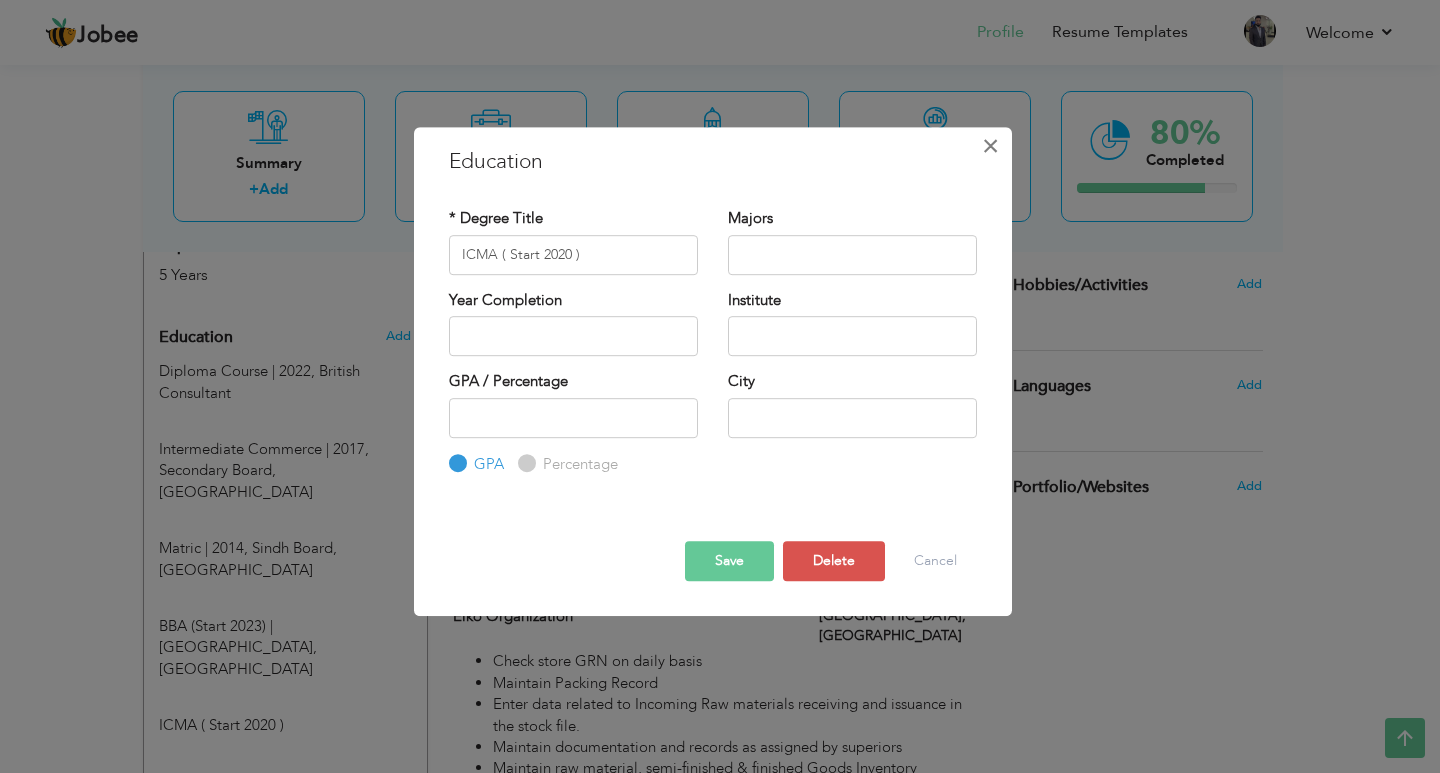 click on "×" at bounding box center (990, 146) 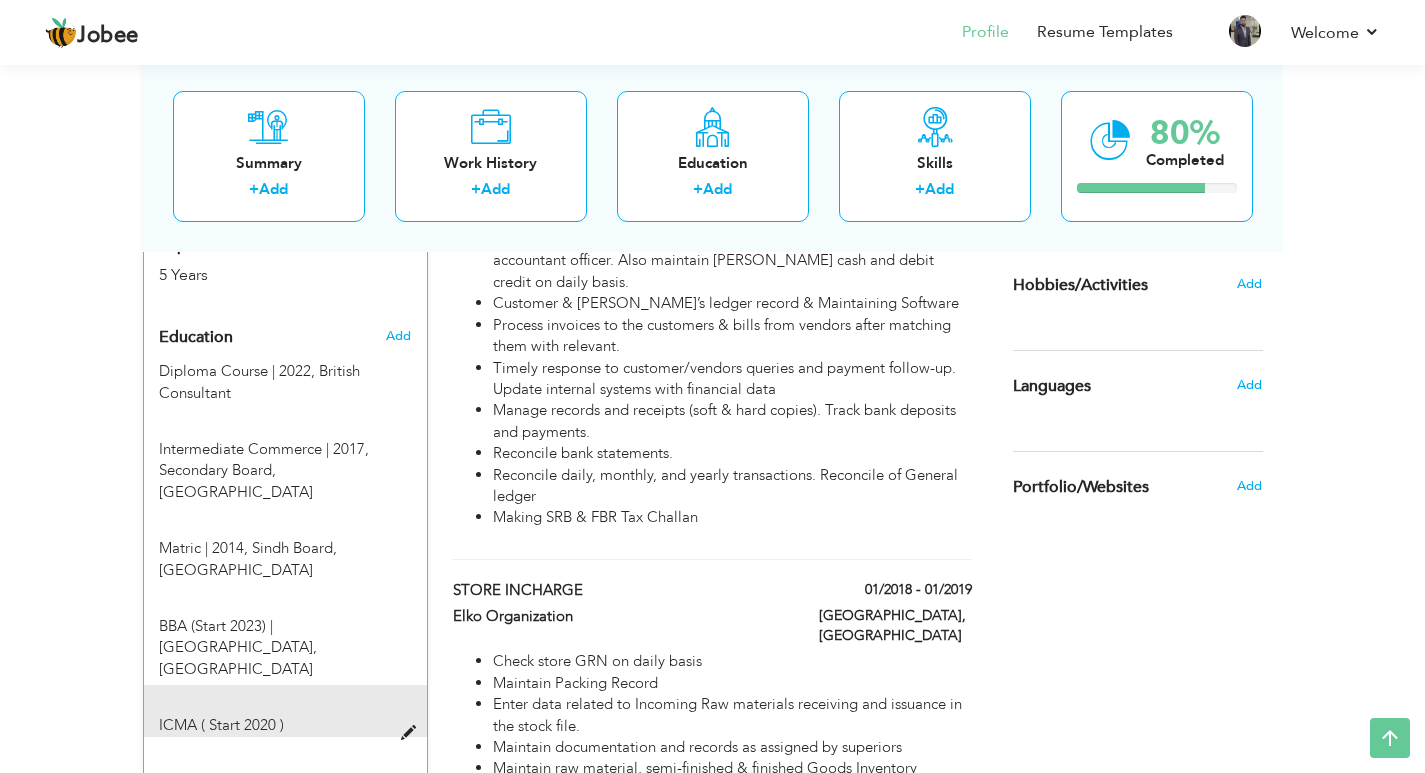 click at bounding box center (413, 733) 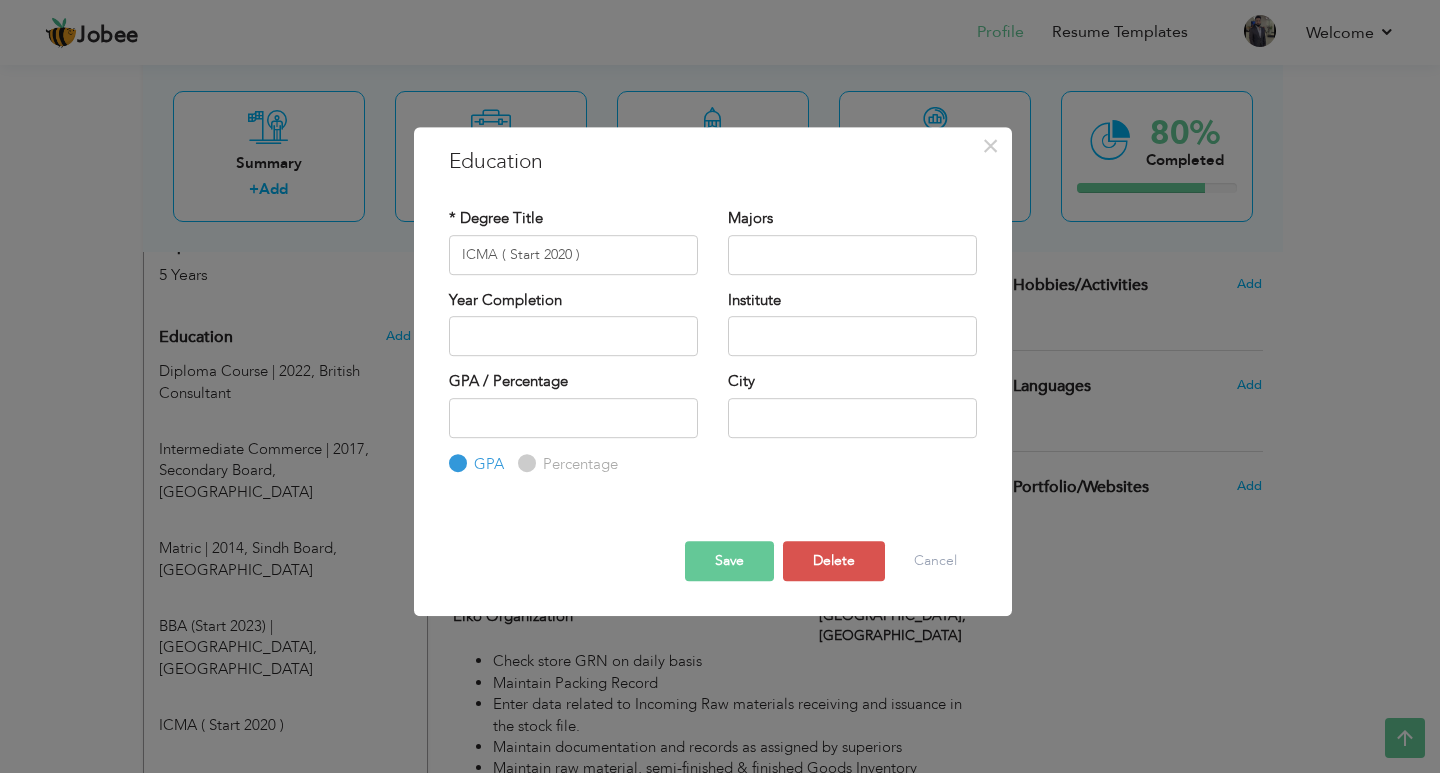 click on "Save" at bounding box center [729, 561] 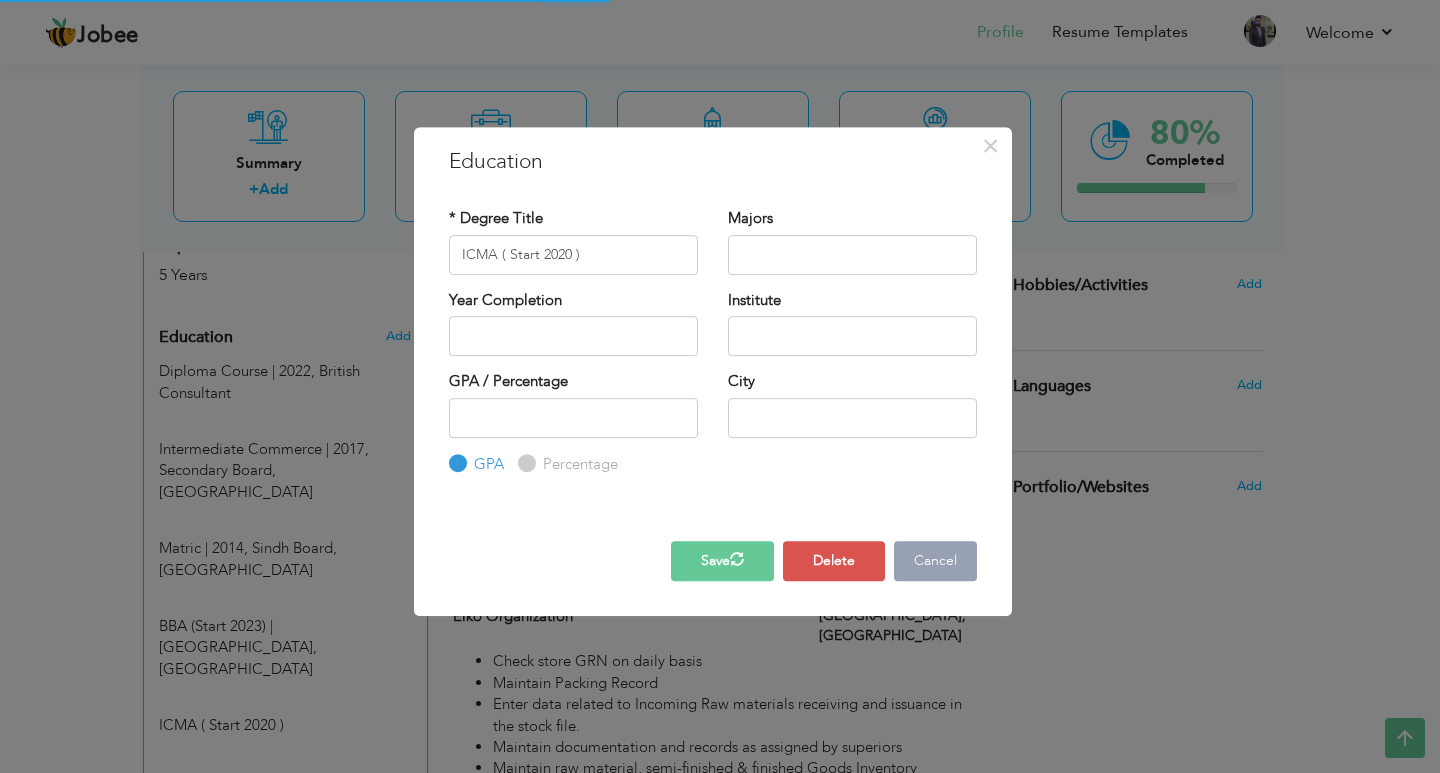 click on "Cancel" at bounding box center (935, 561) 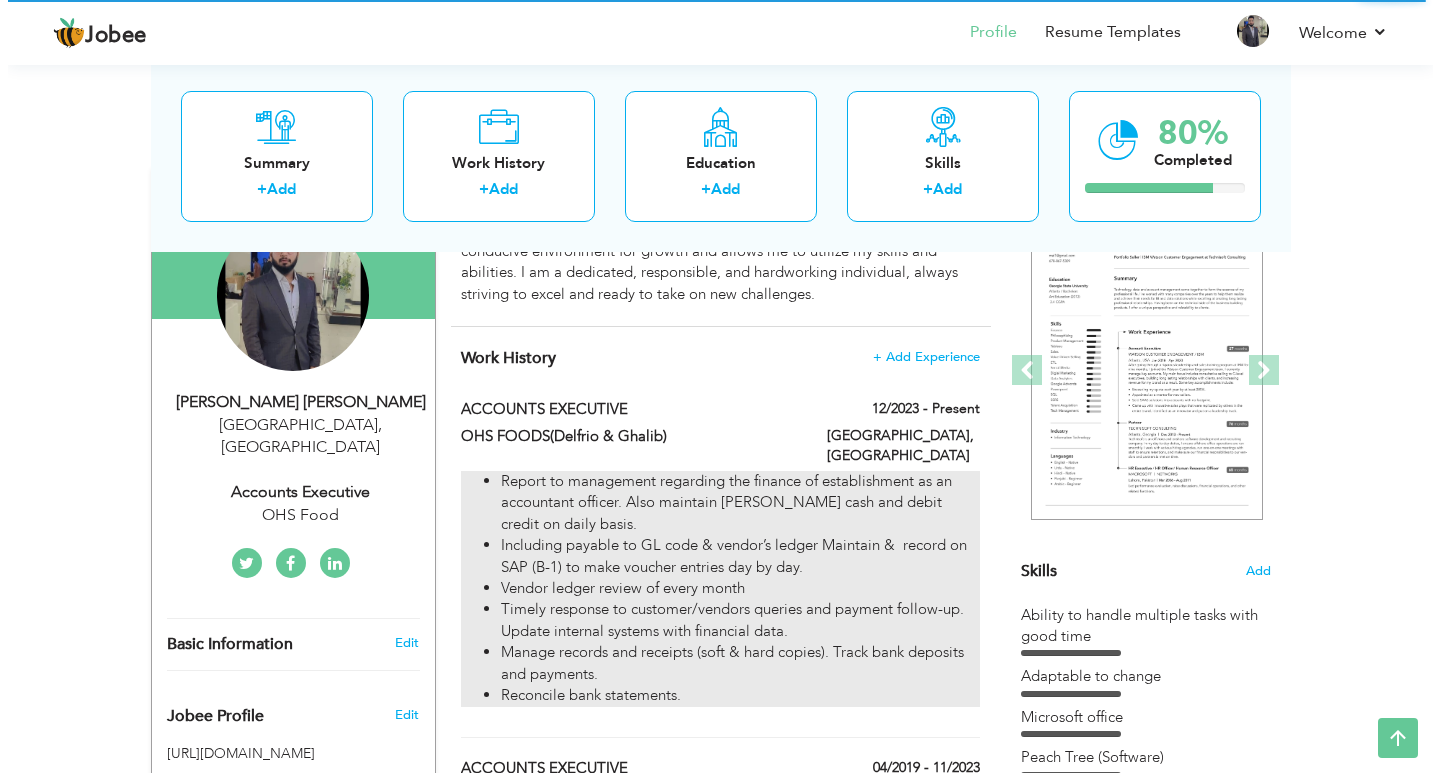 scroll, scrollTop: 309, scrollLeft: 0, axis: vertical 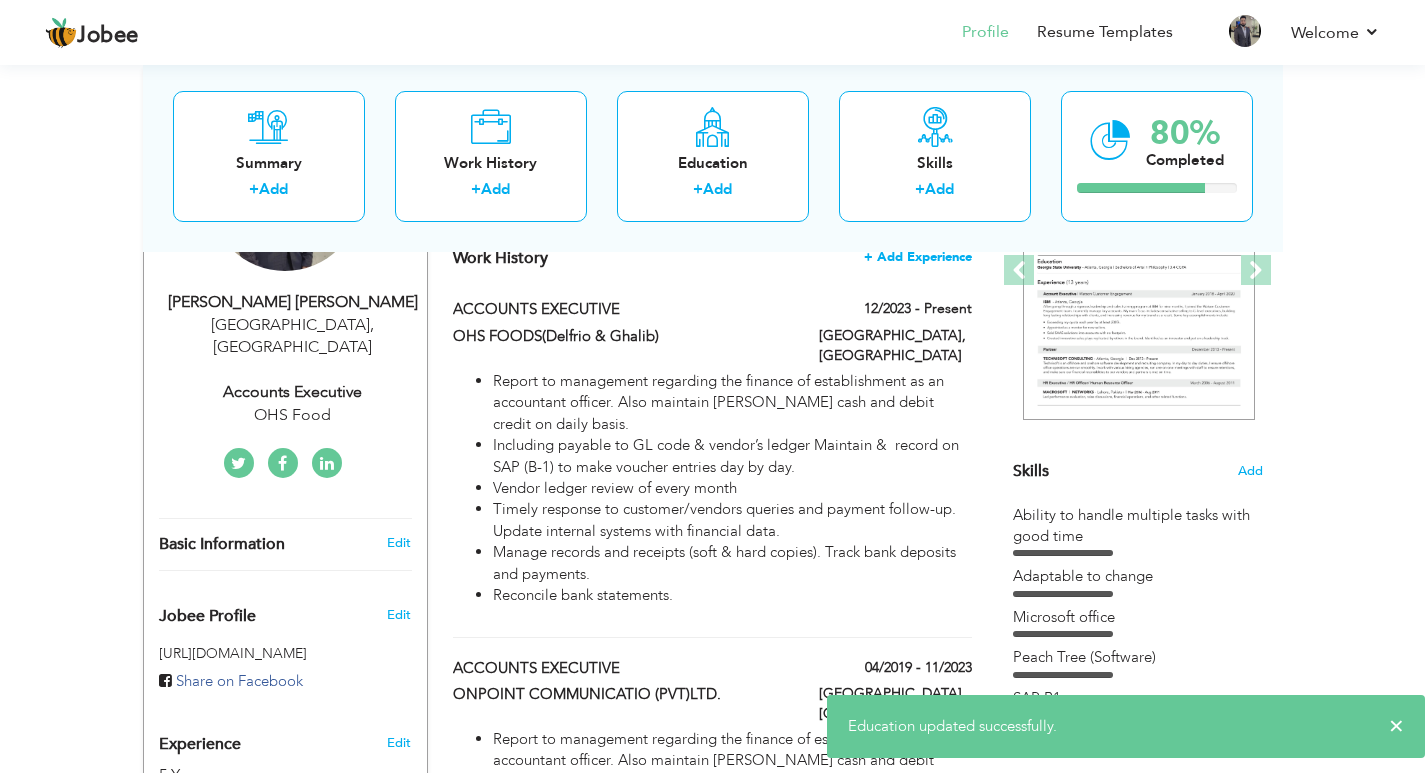 click on "+ Add Experience" at bounding box center [918, 257] 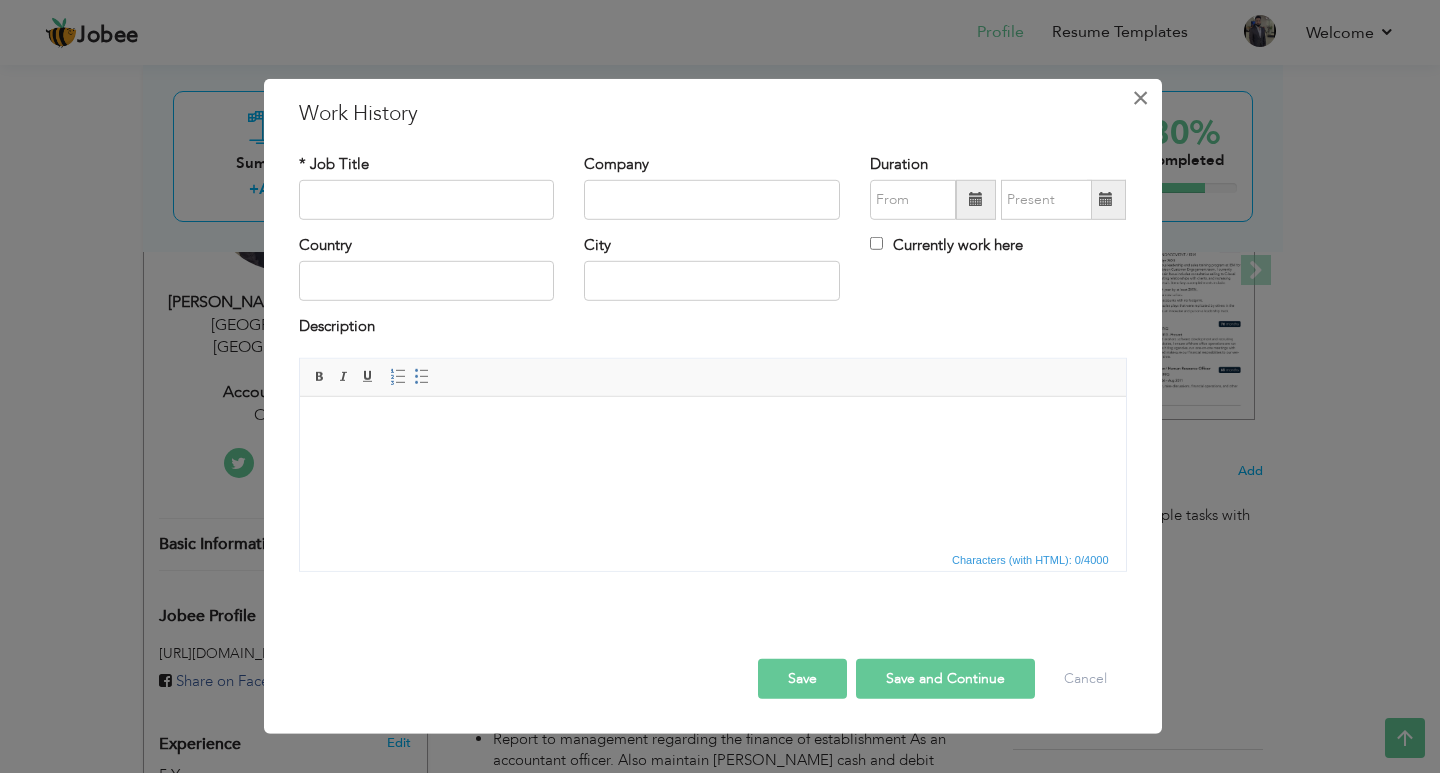 click on "×" at bounding box center [1140, 97] 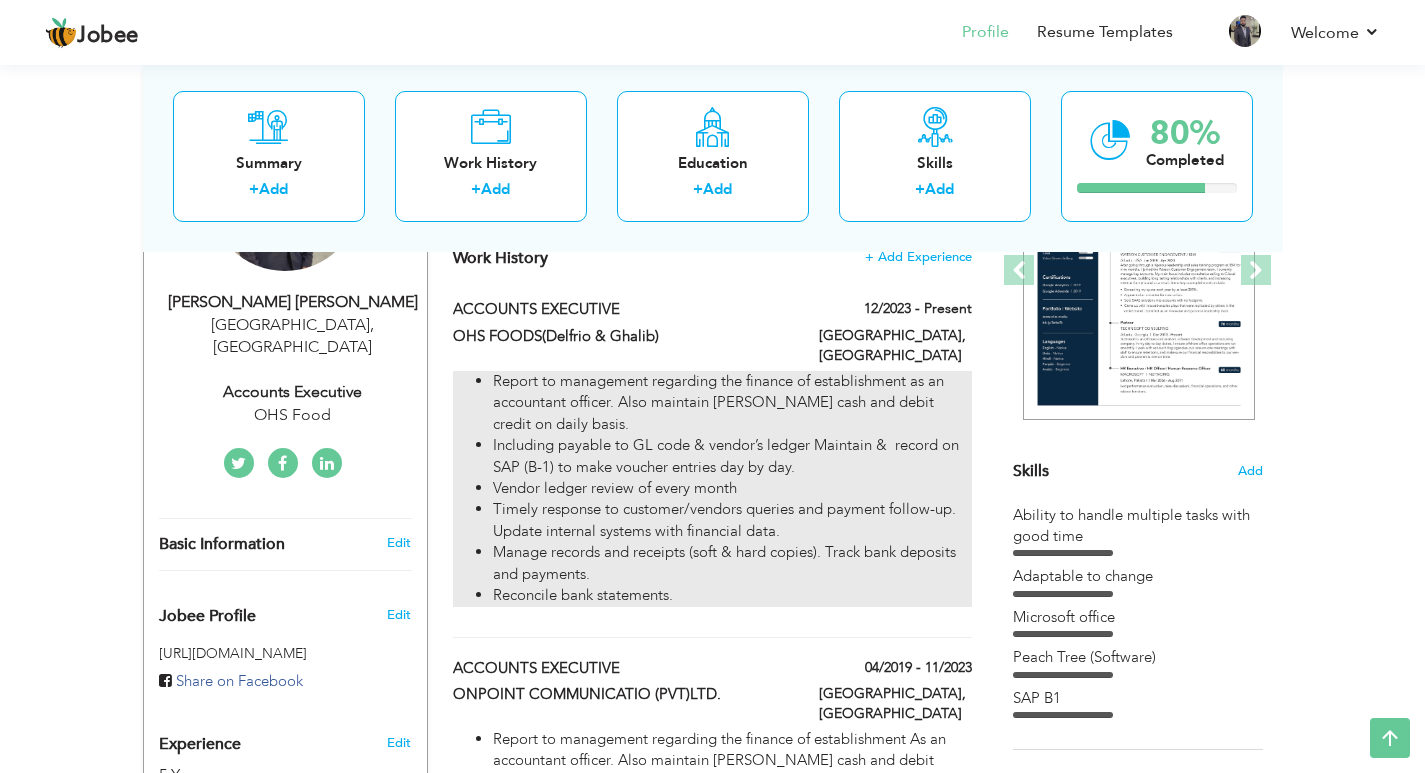 click on "Including payable to GL code & vendor’s ledger Maintain &  record on SAP (B-1) to make voucher entries day by day." at bounding box center [732, 456] 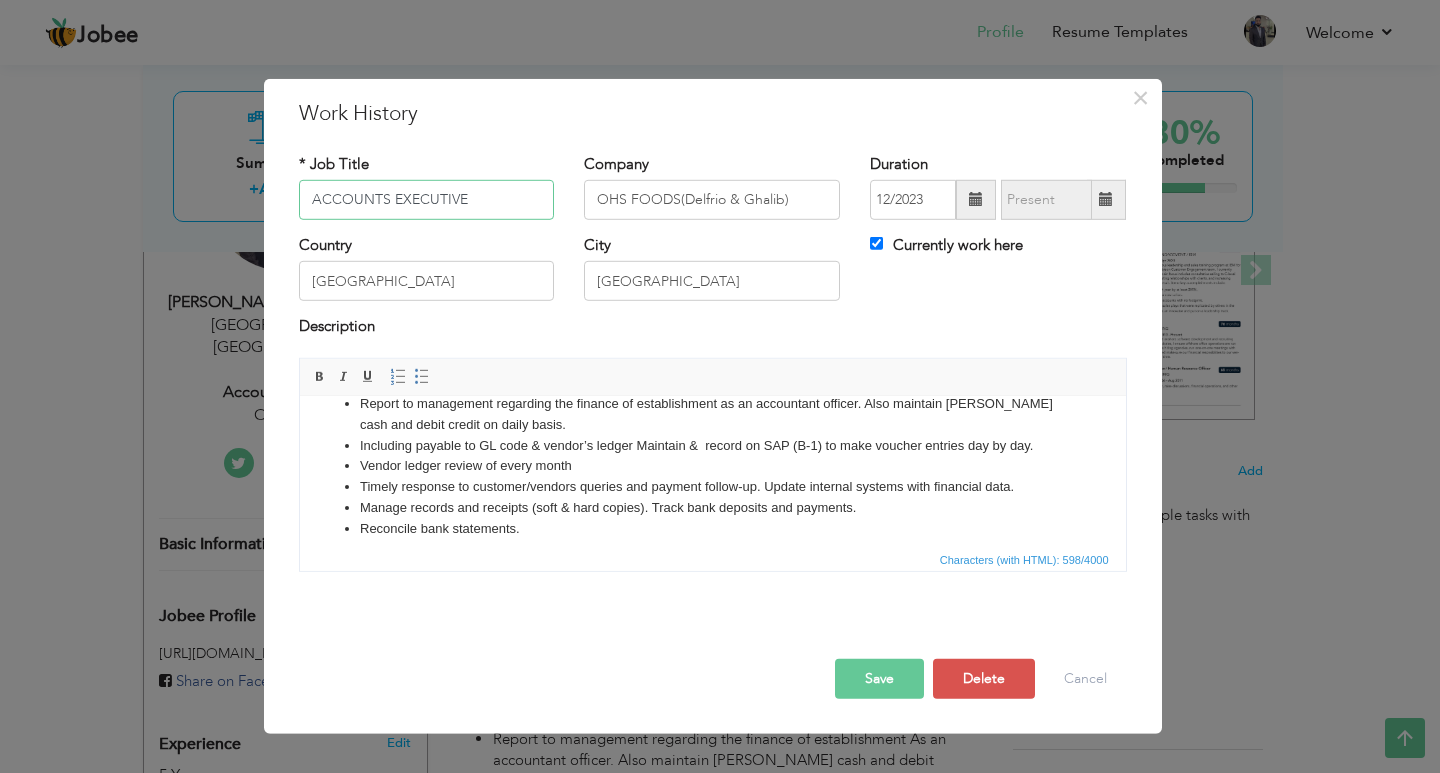 scroll, scrollTop: 36, scrollLeft: 0, axis: vertical 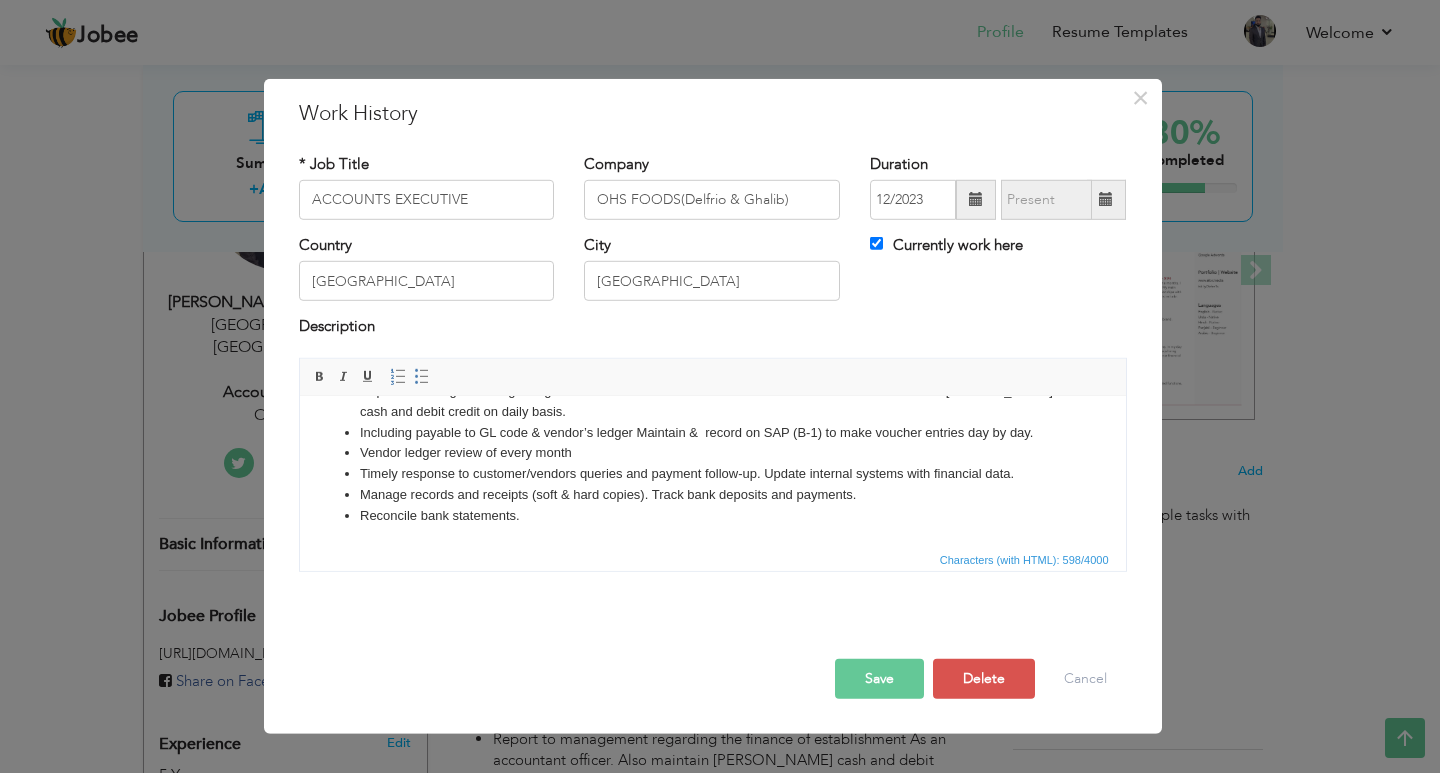 click on "Reconcile bank statements." at bounding box center [712, 515] 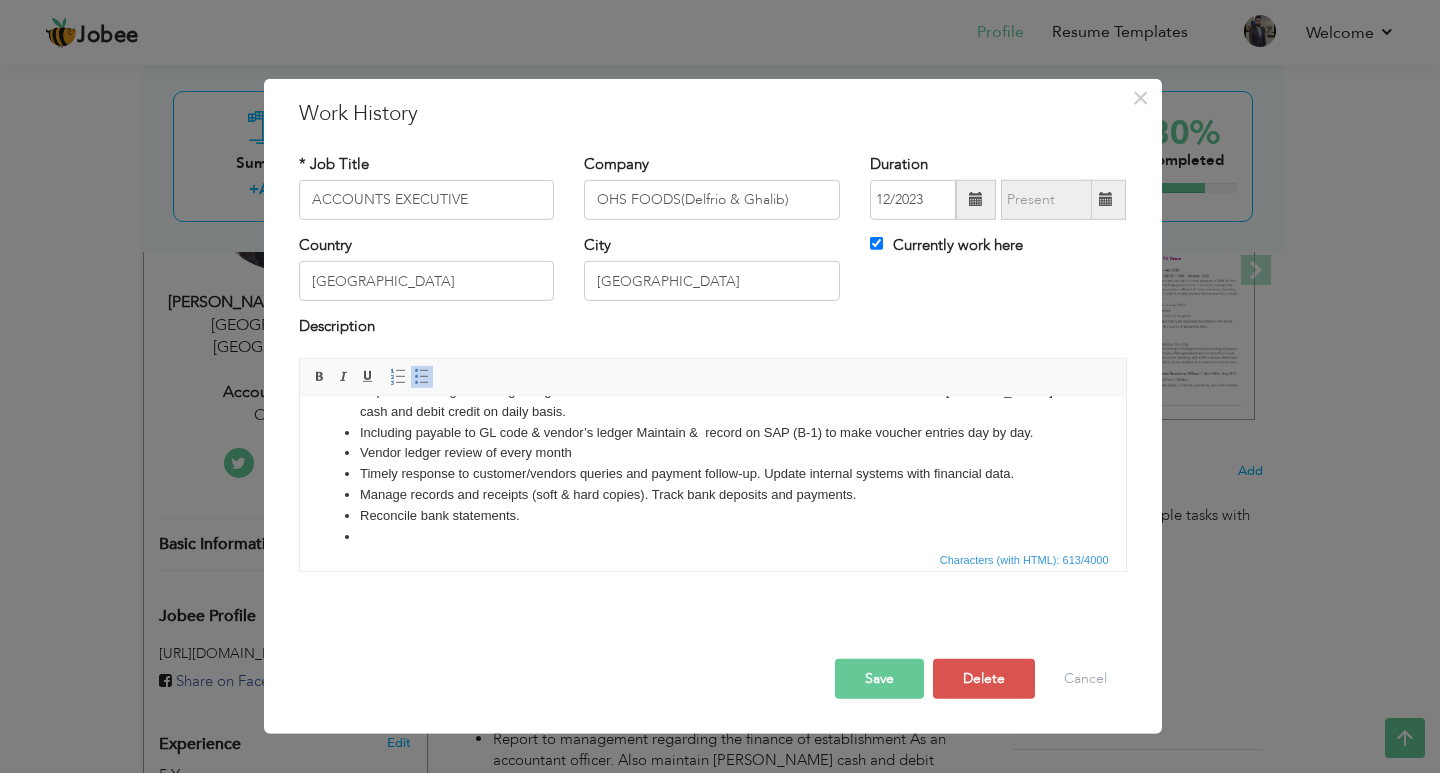 type 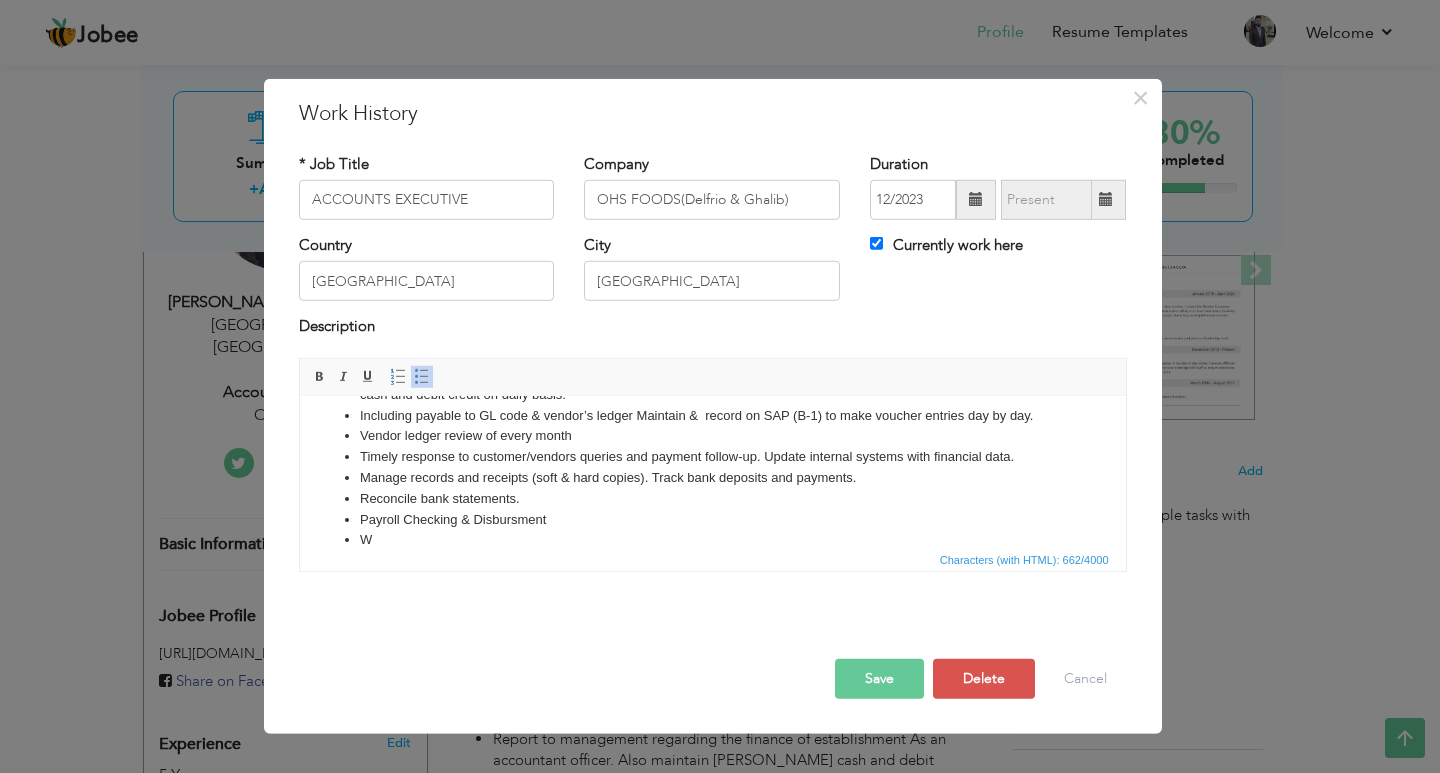 scroll, scrollTop: 54, scrollLeft: 0, axis: vertical 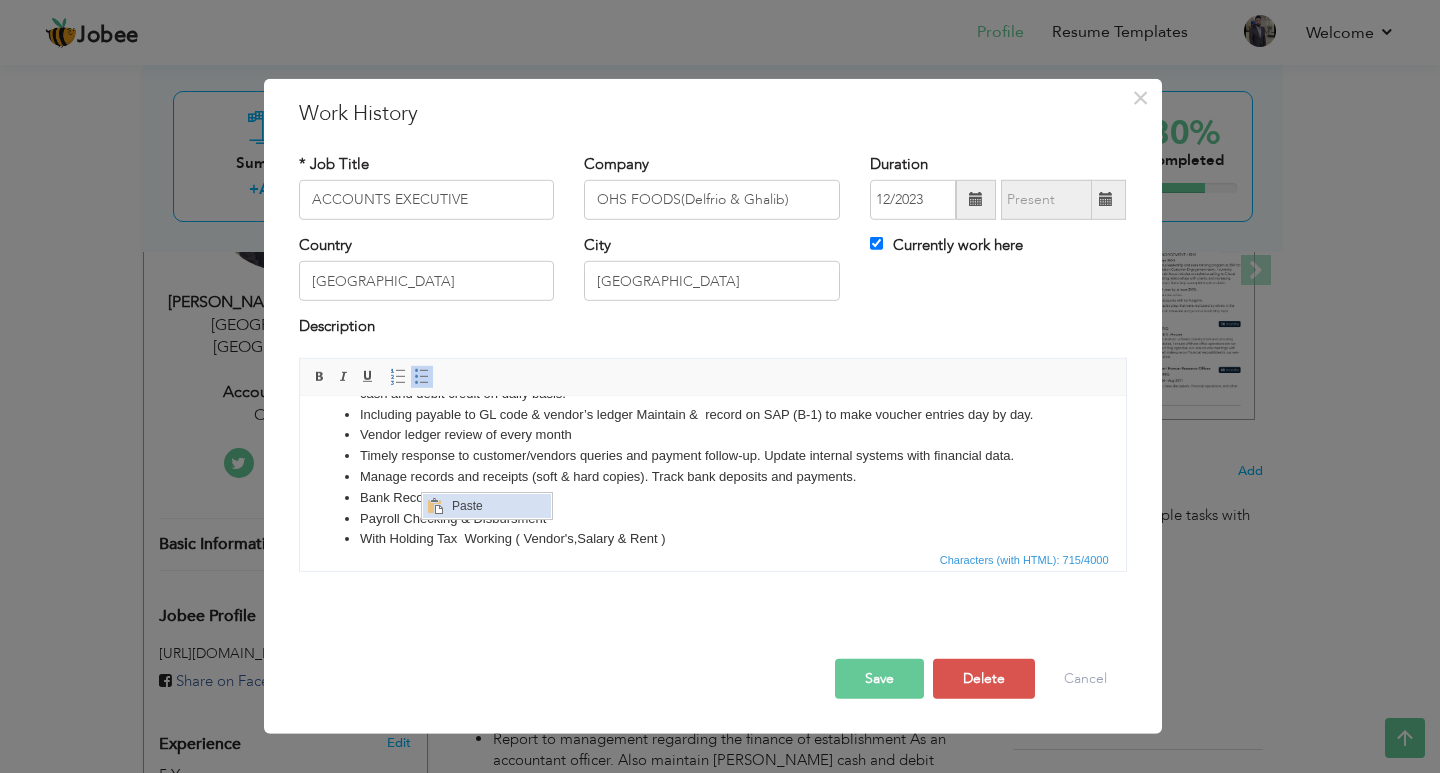 click on "Paste" at bounding box center (498, 505) 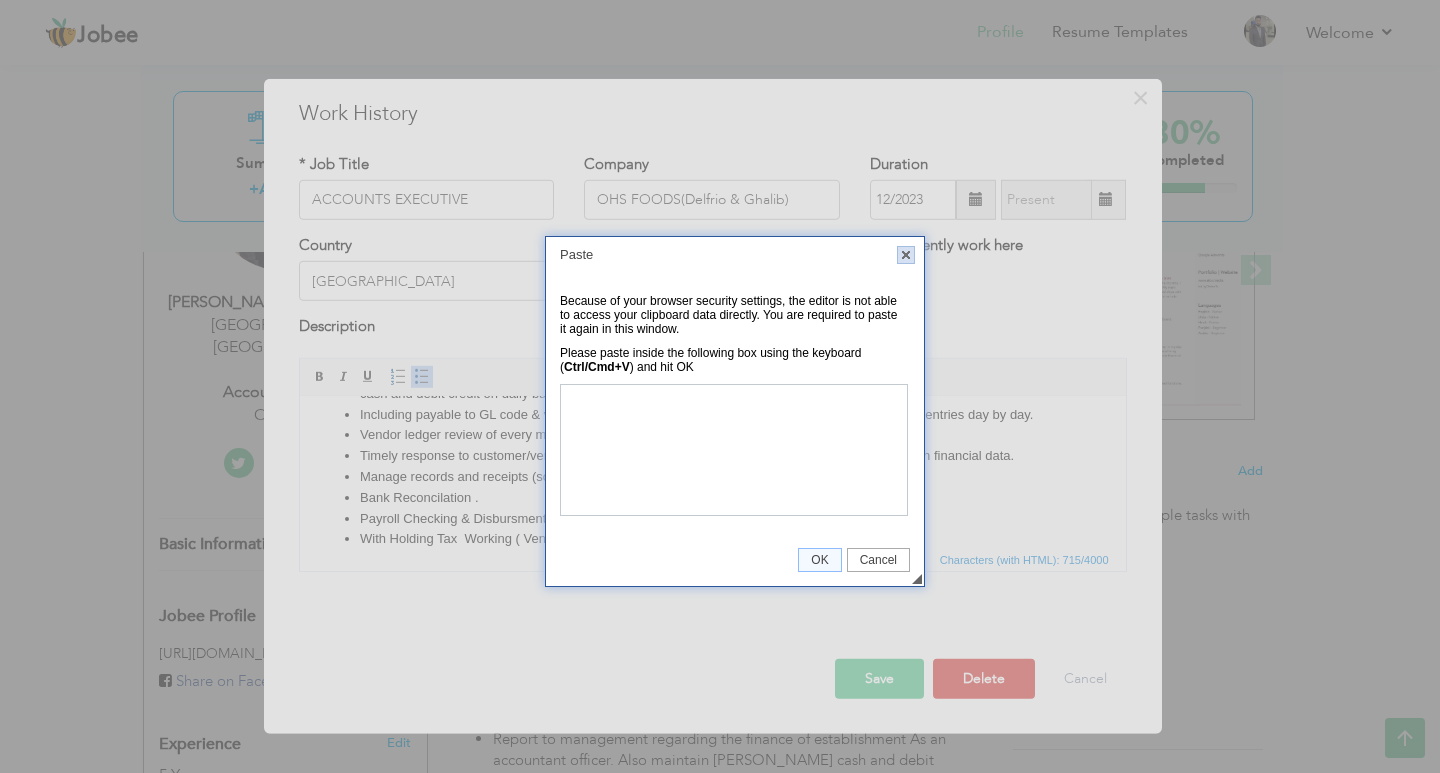 click on "X" at bounding box center [906, 255] 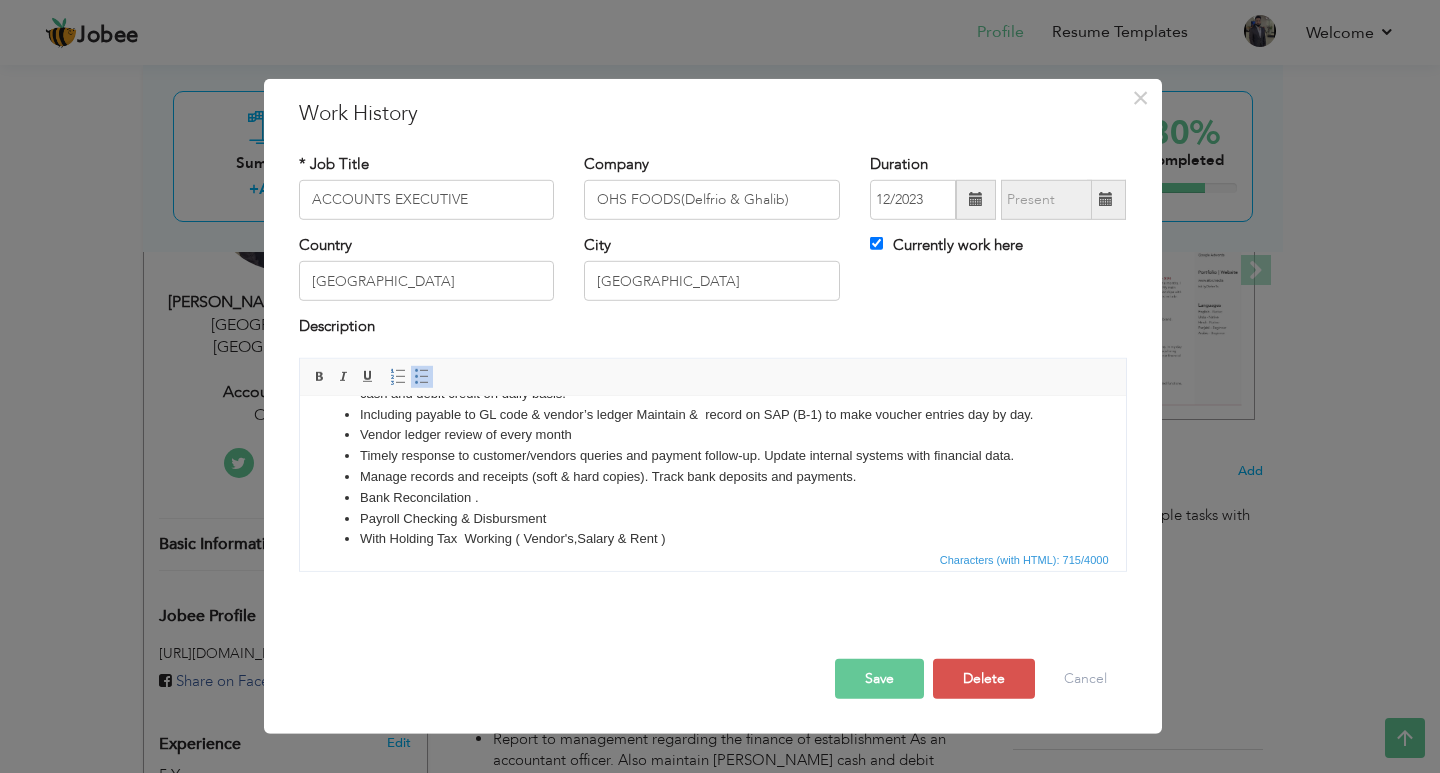 click on "Bank Reconcilation ." at bounding box center (712, 497) 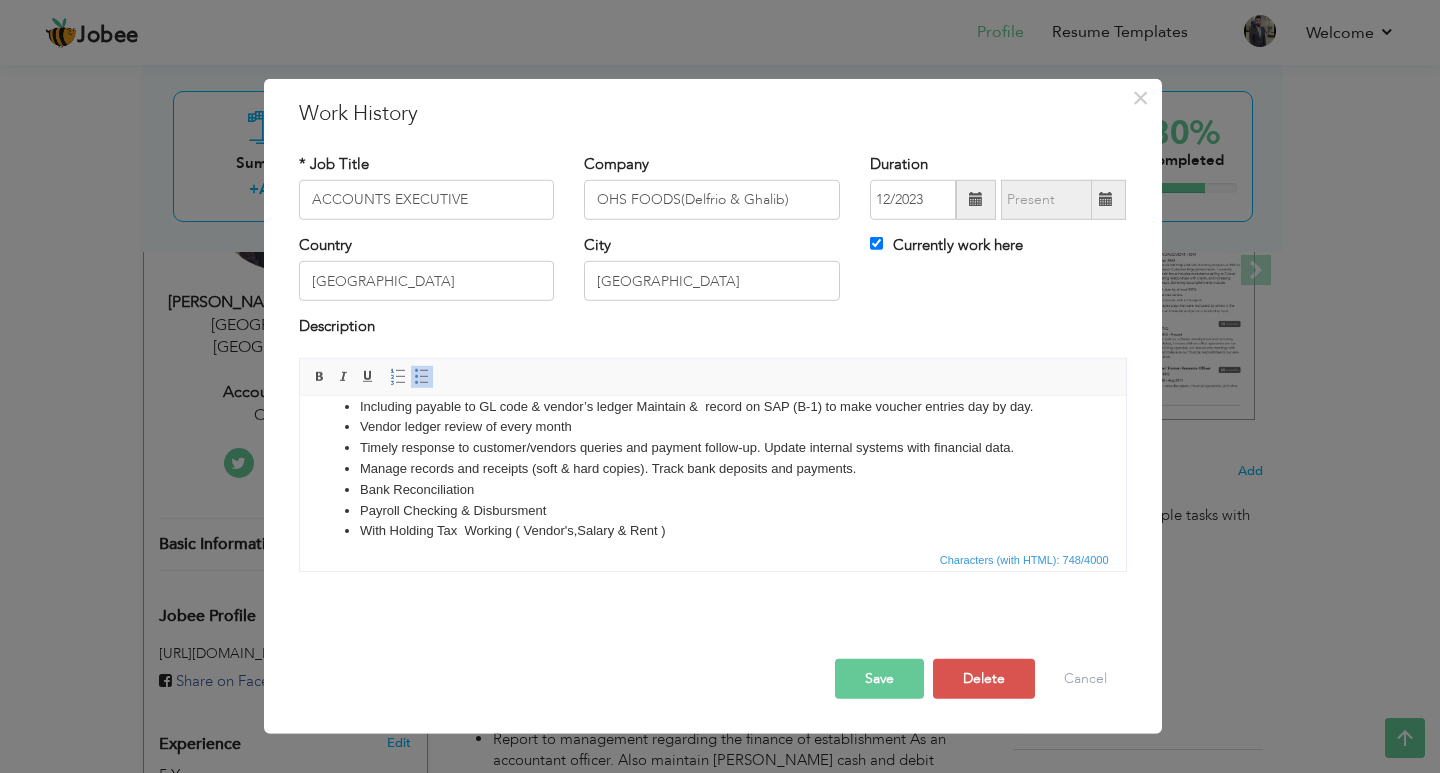 scroll, scrollTop: 98, scrollLeft: 0, axis: vertical 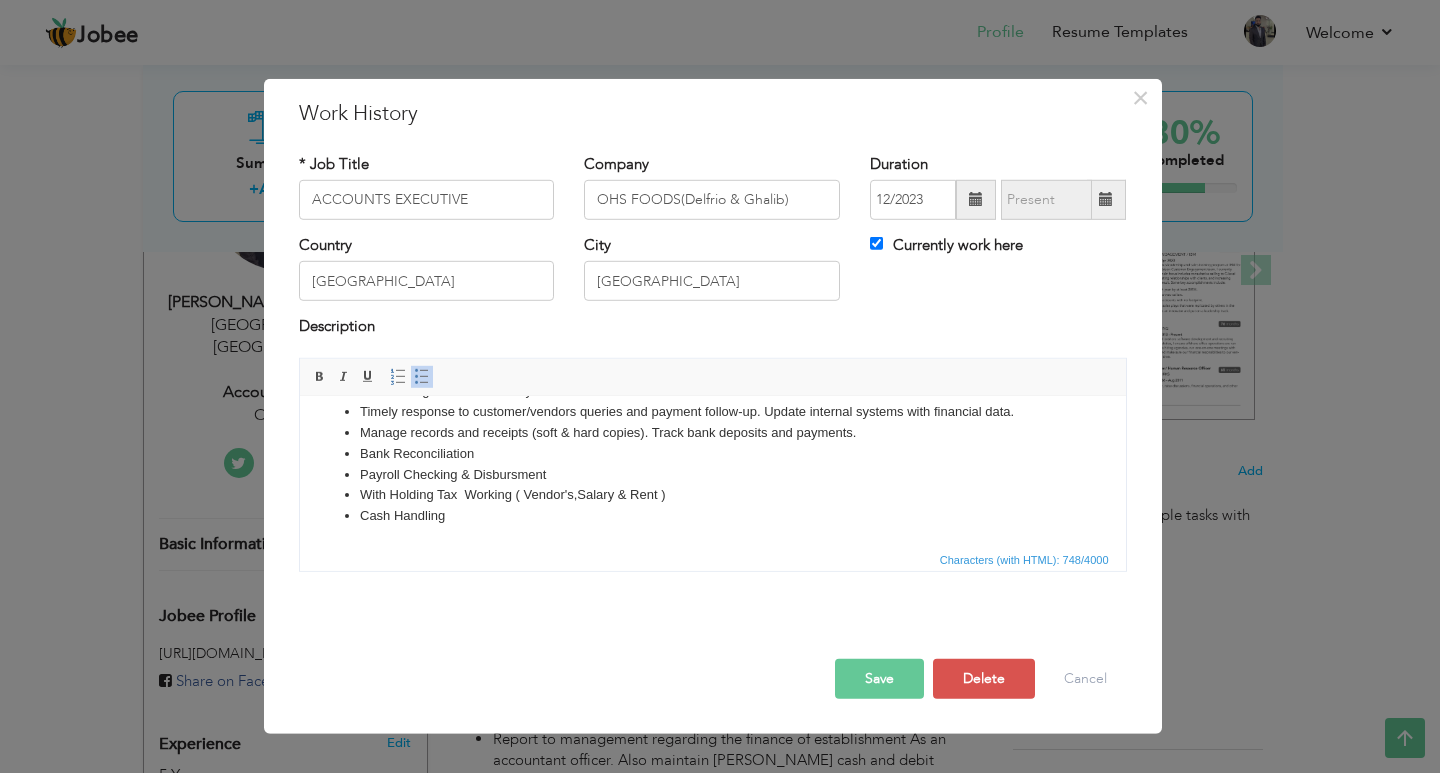 click on "Save" at bounding box center (879, 679) 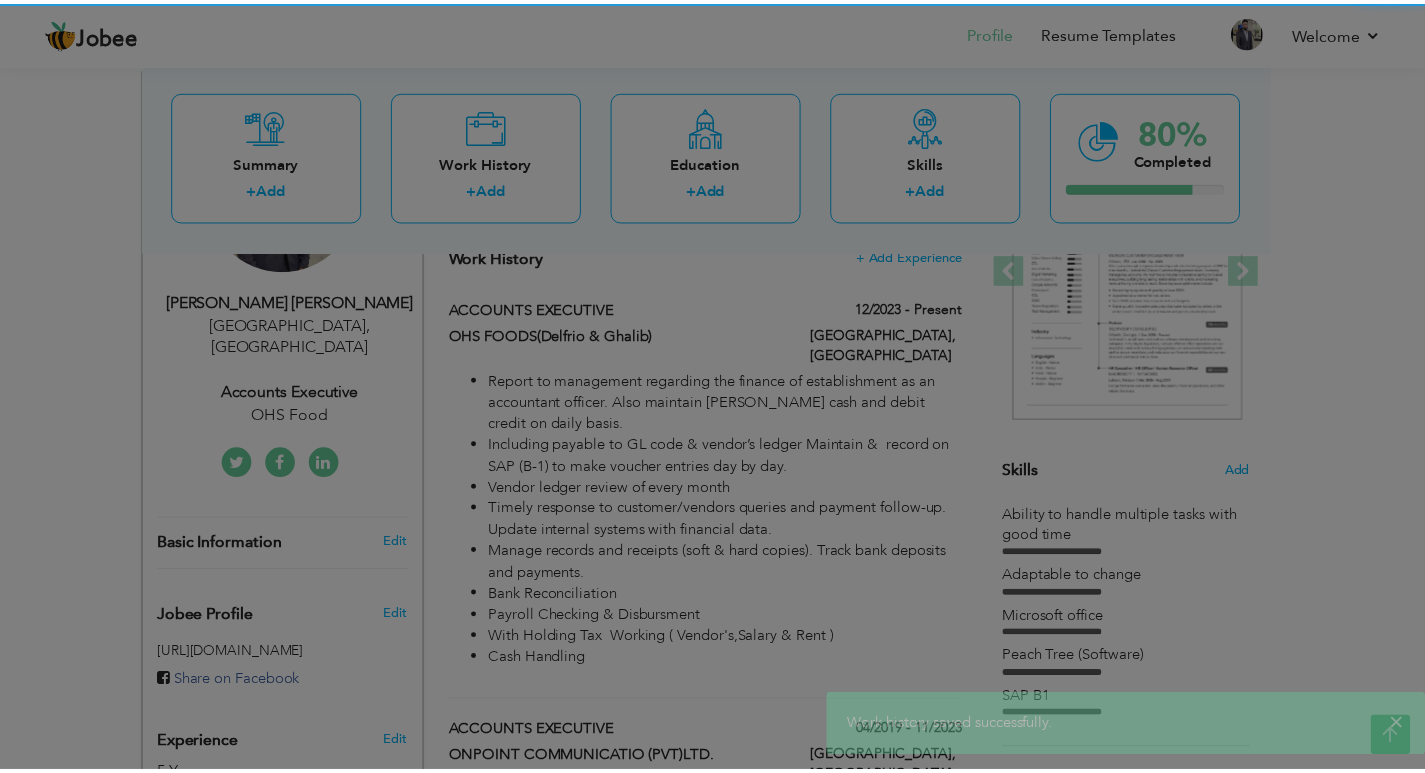 scroll, scrollTop: 0, scrollLeft: 0, axis: both 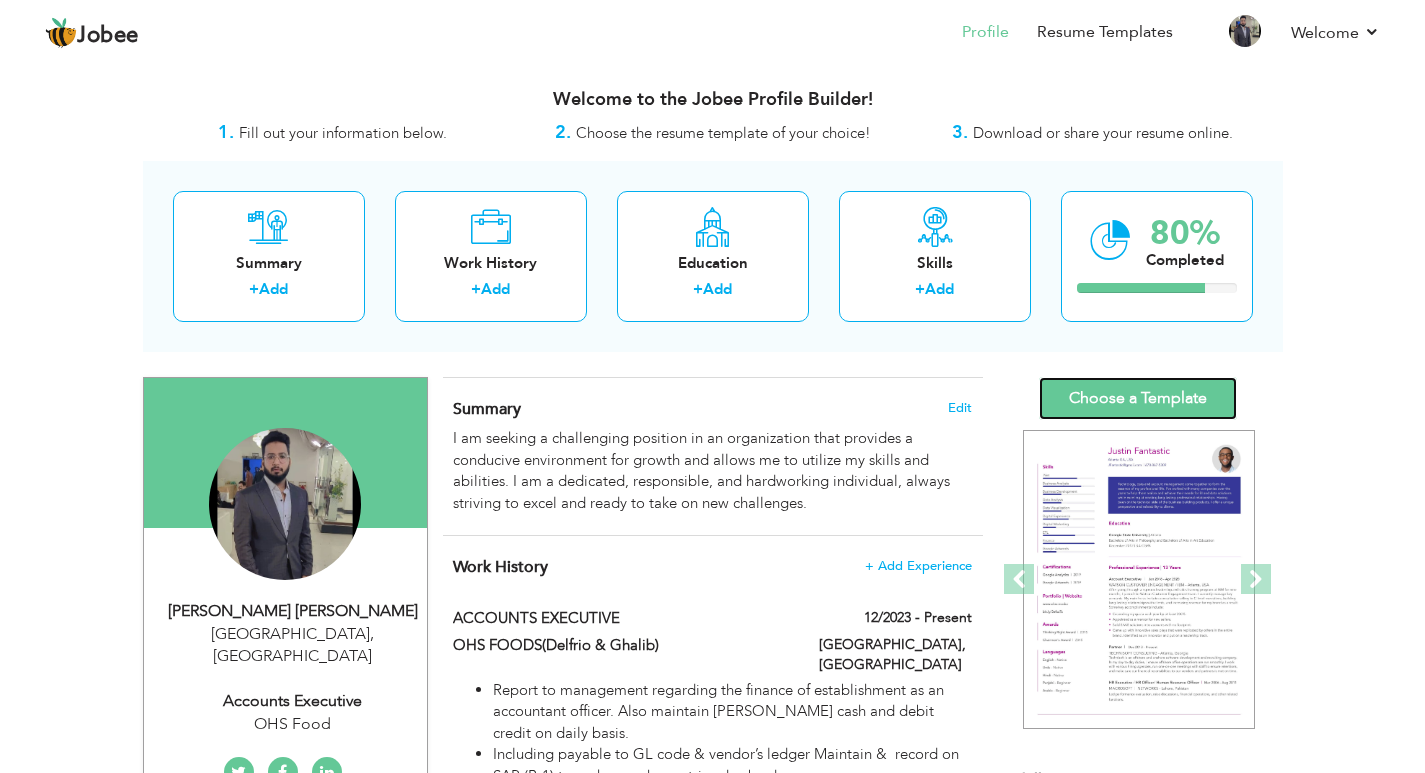 click on "Choose a Template" at bounding box center [1138, 398] 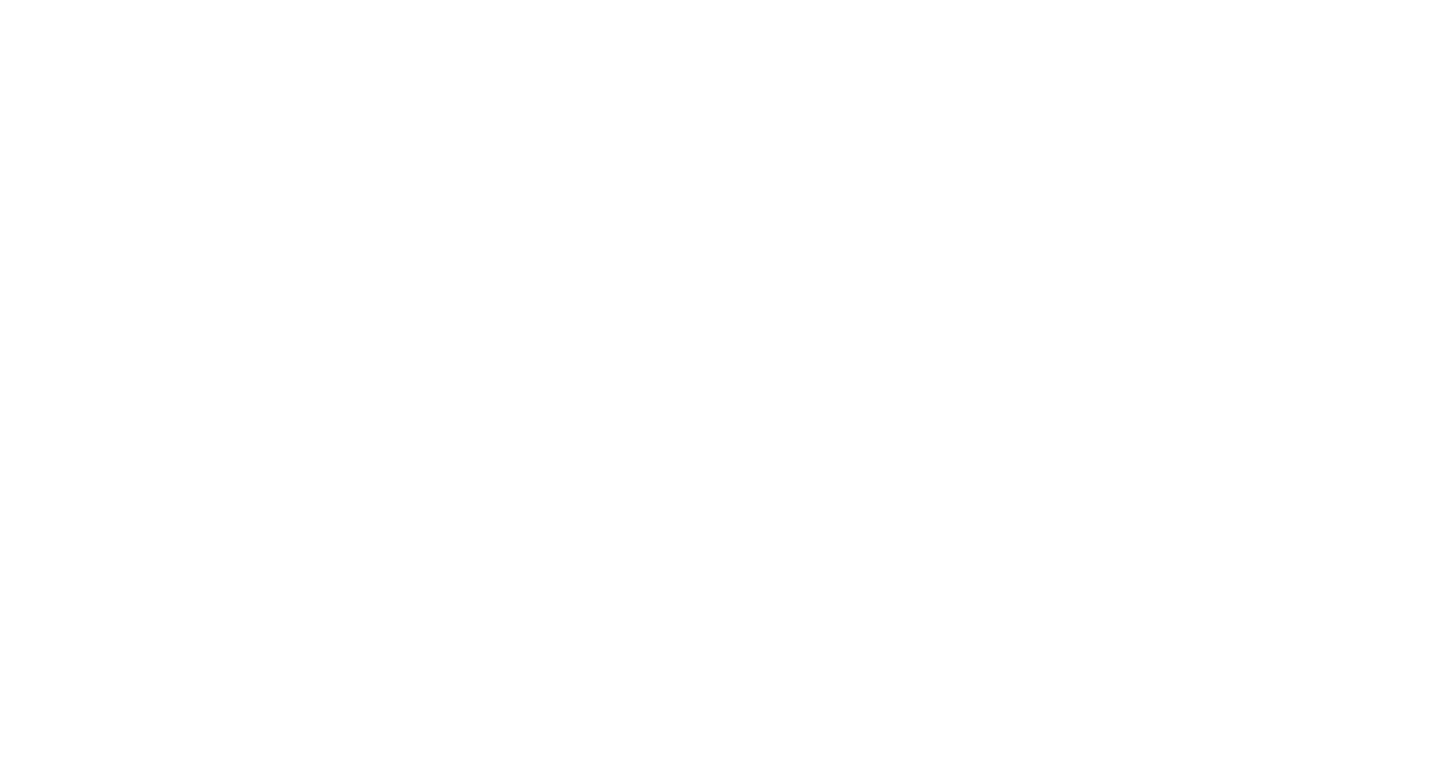 scroll, scrollTop: 0, scrollLeft: 0, axis: both 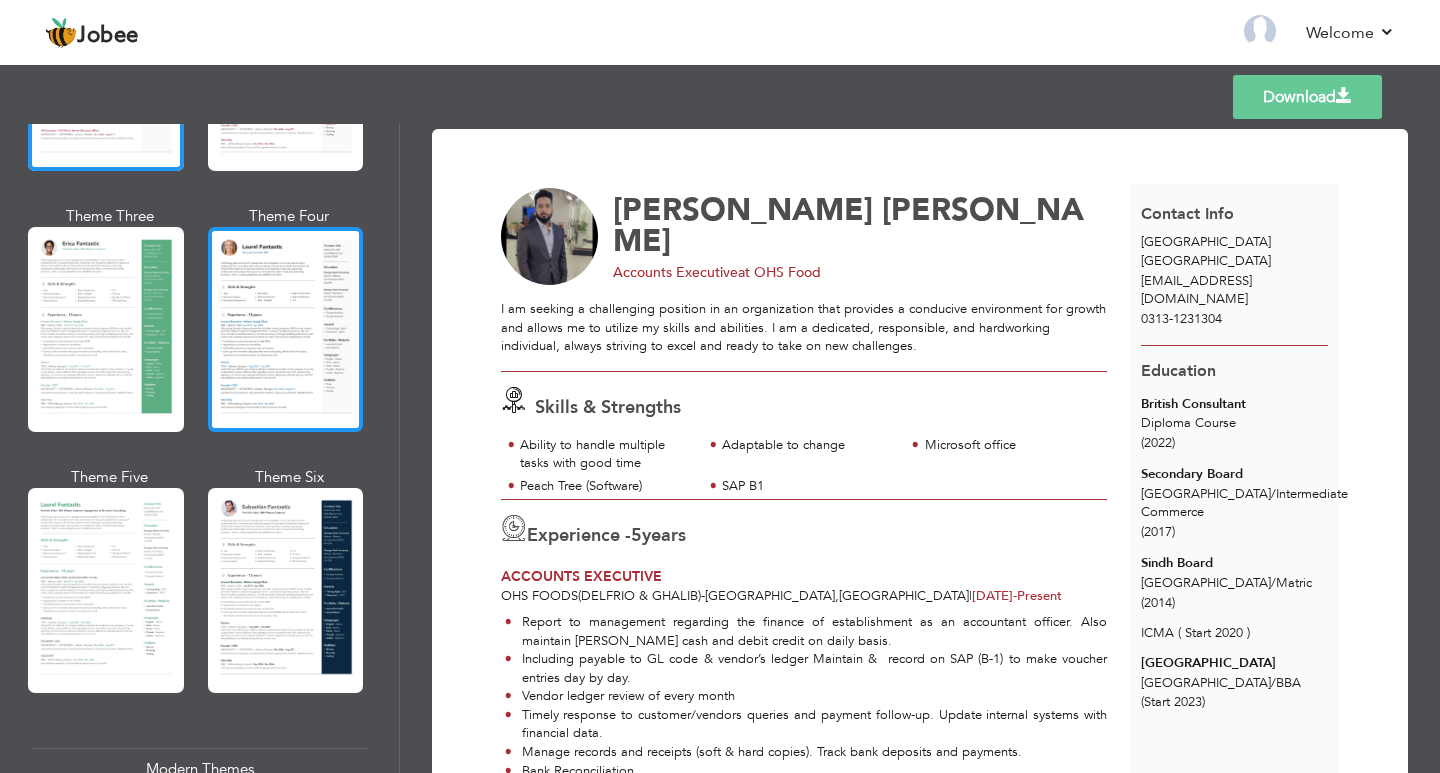 click at bounding box center [286, 590] 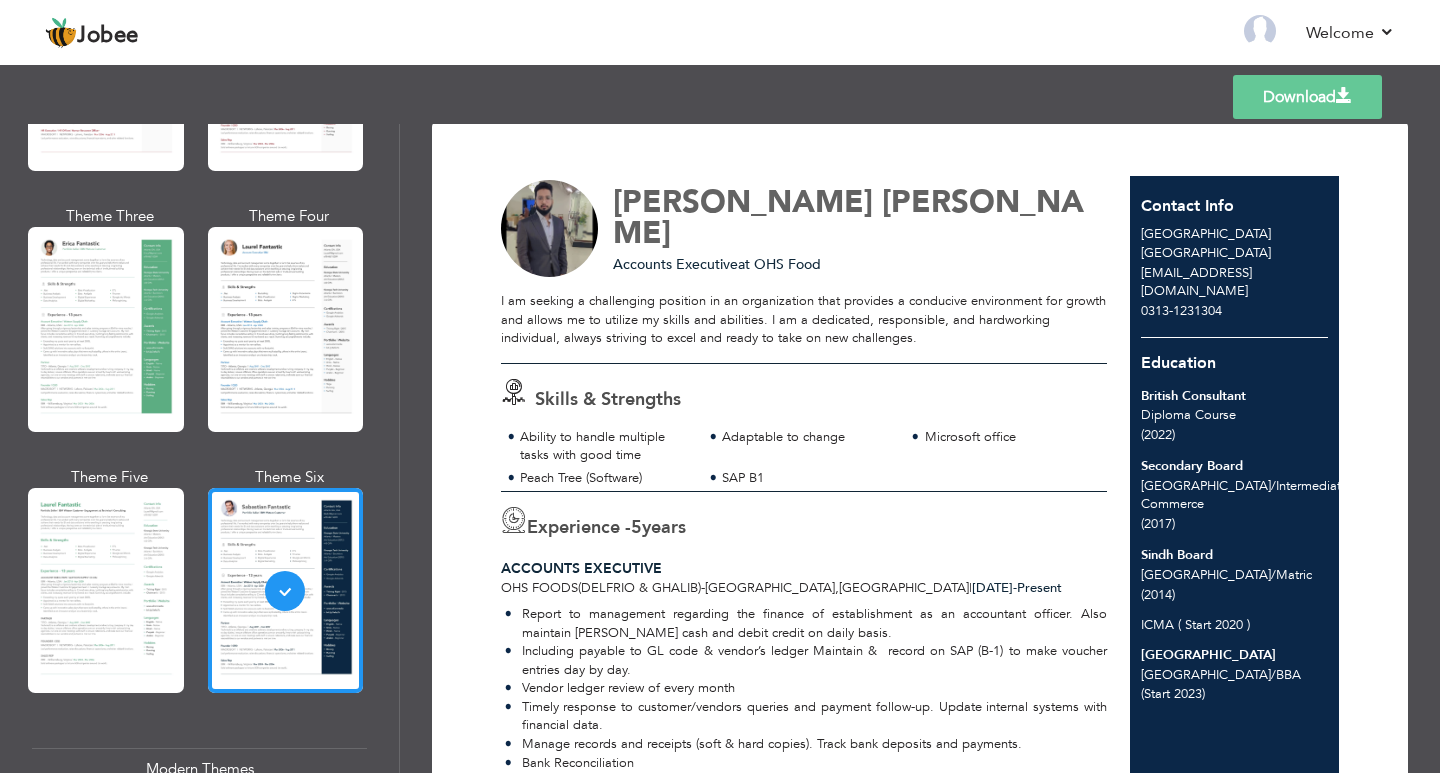 scroll, scrollTop: 0, scrollLeft: 0, axis: both 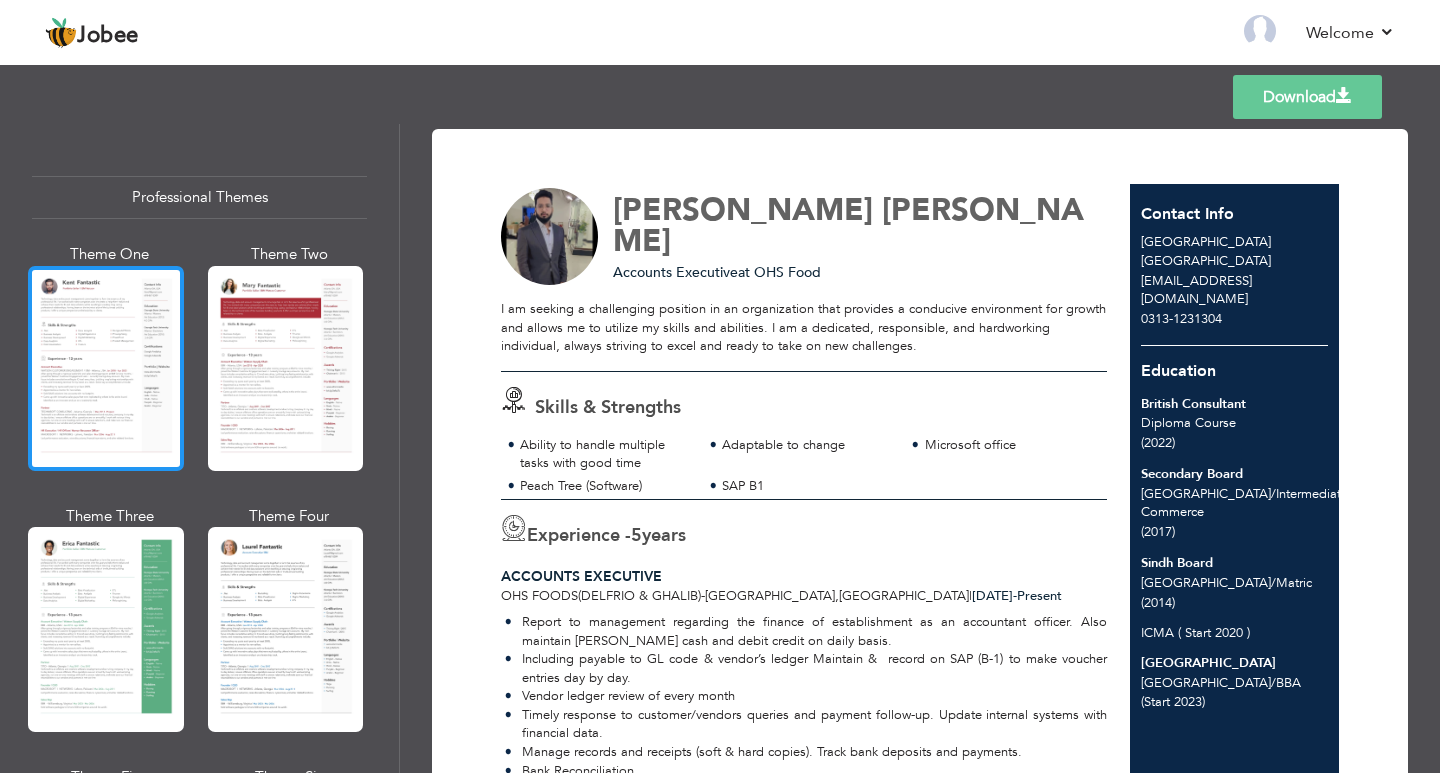 click at bounding box center (106, 368) 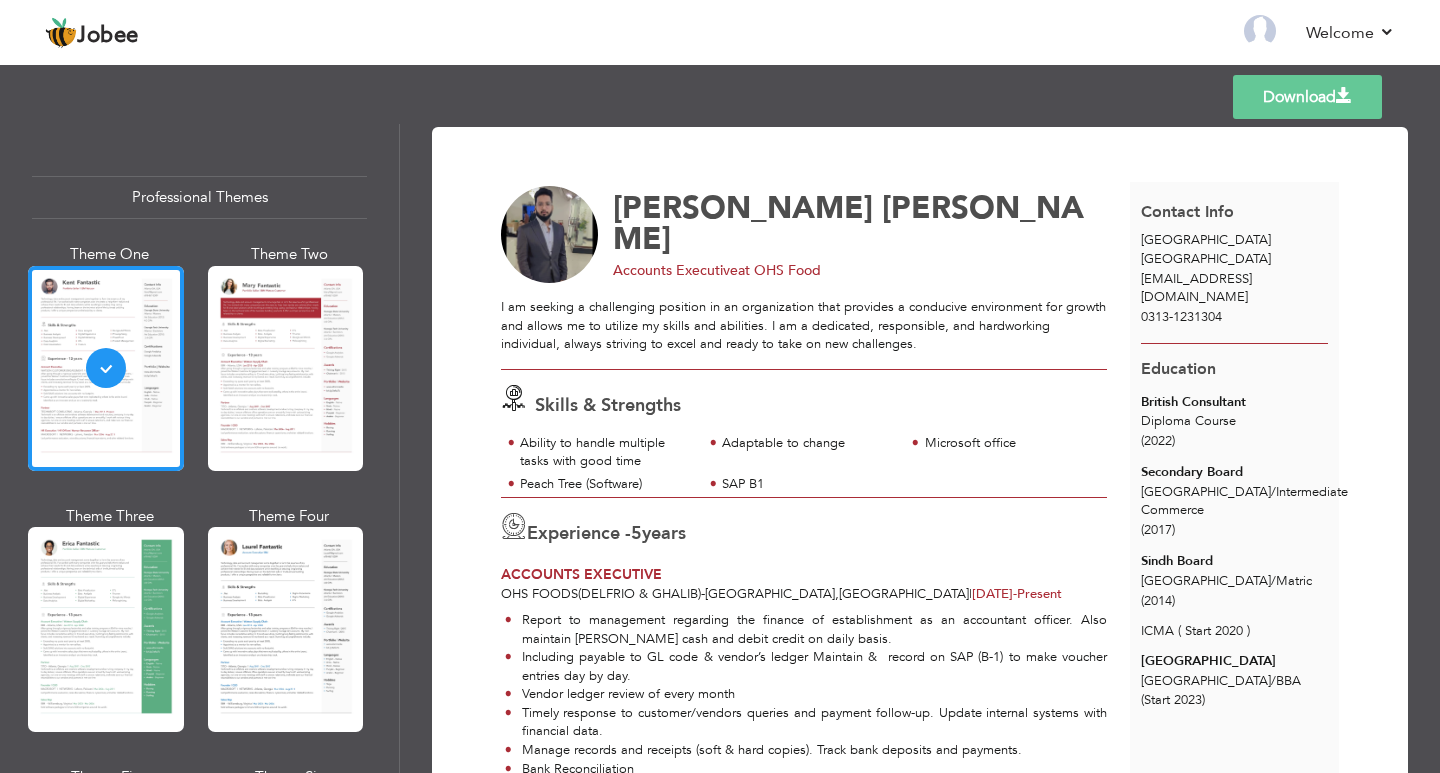 scroll, scrollTop: 0, scrollLeft: 0, axis: both 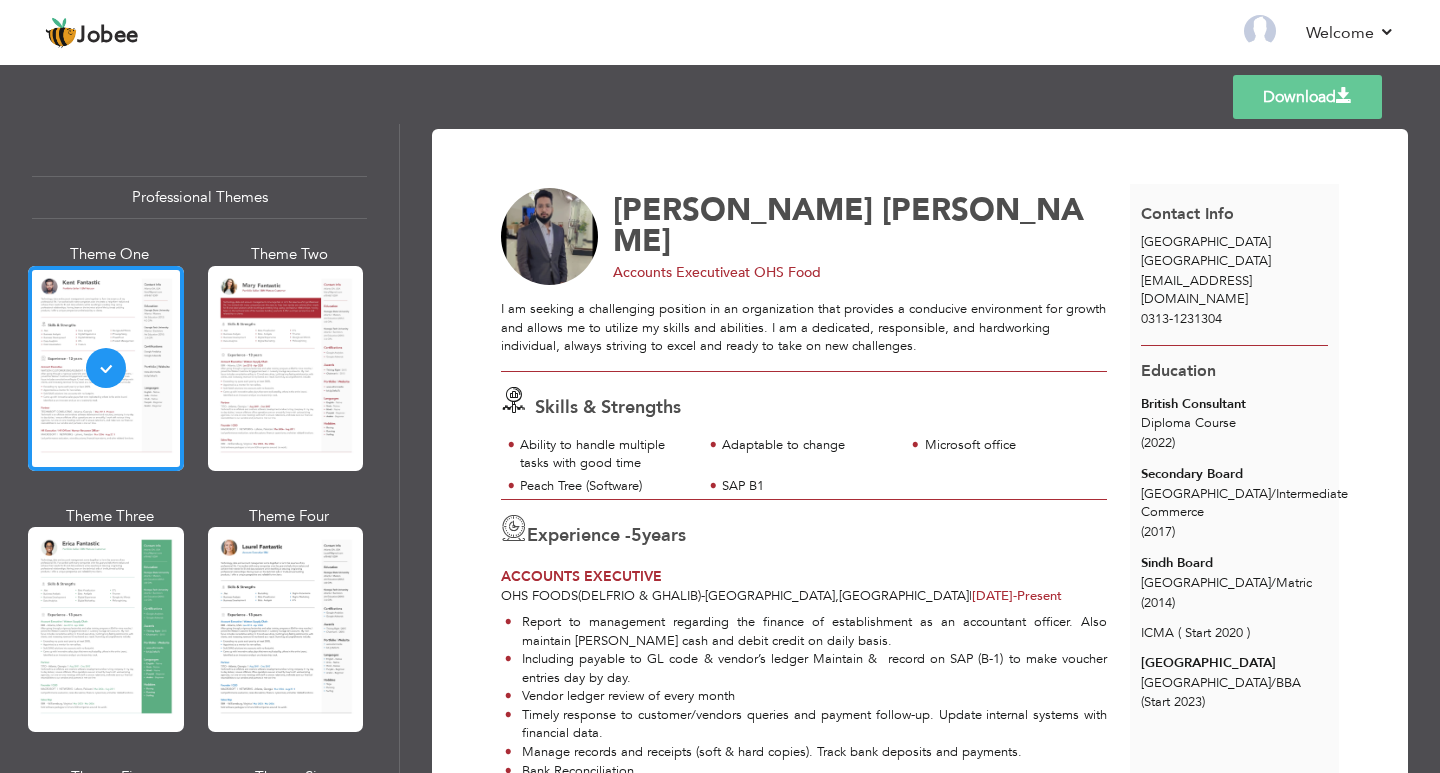 click on "Download" at bounding box center [1307, 97] 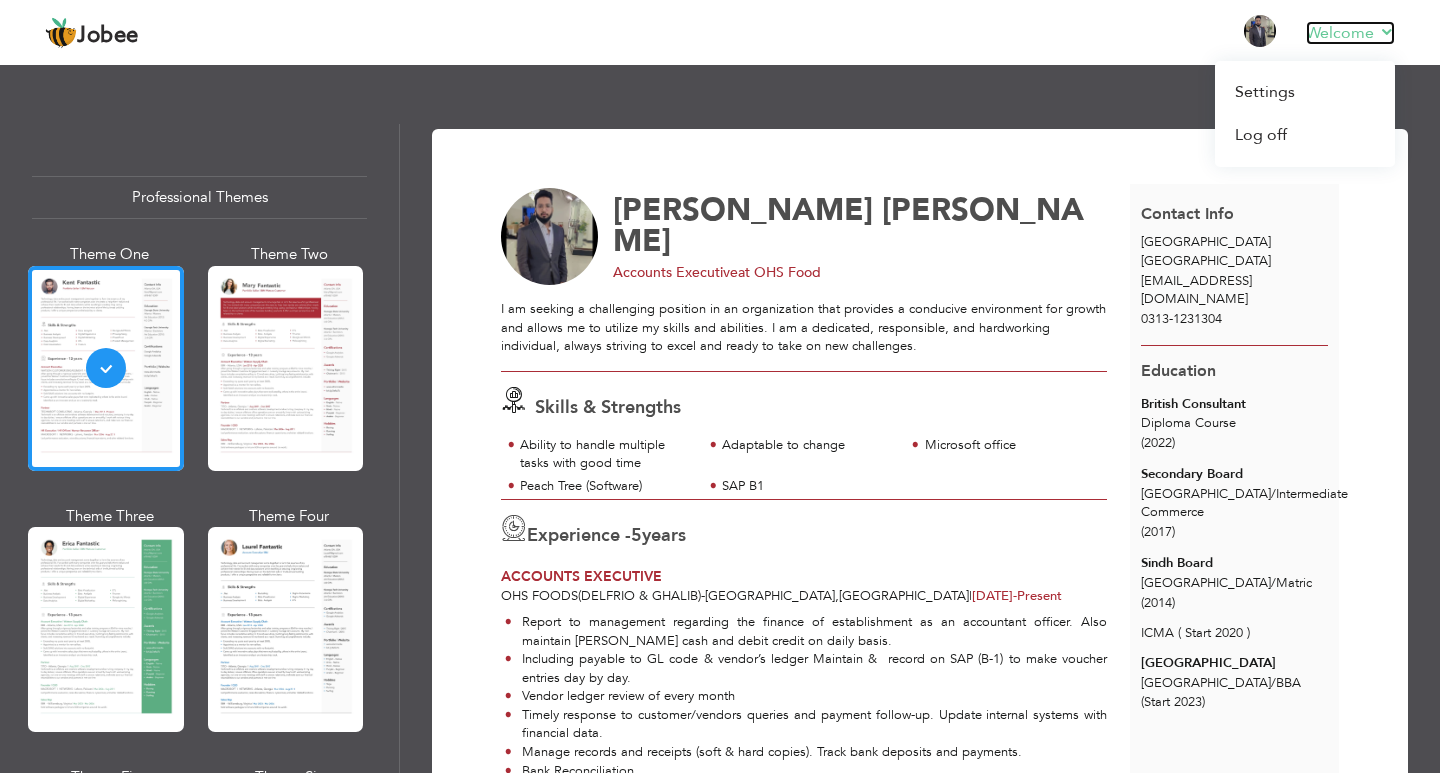 click on "Welcome" at bounding box center (1350, 33) 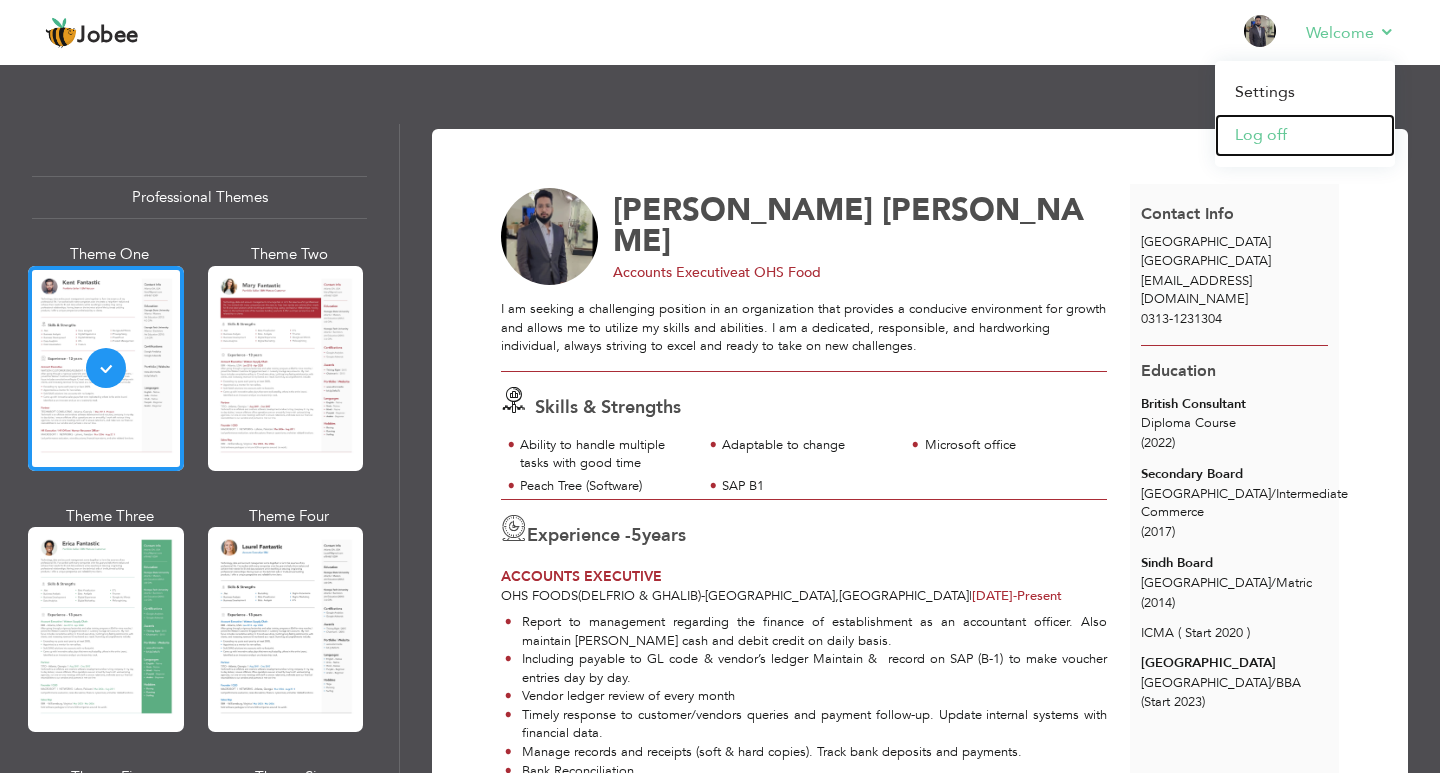 click on "Log off" at bounding box center [1305, 135] 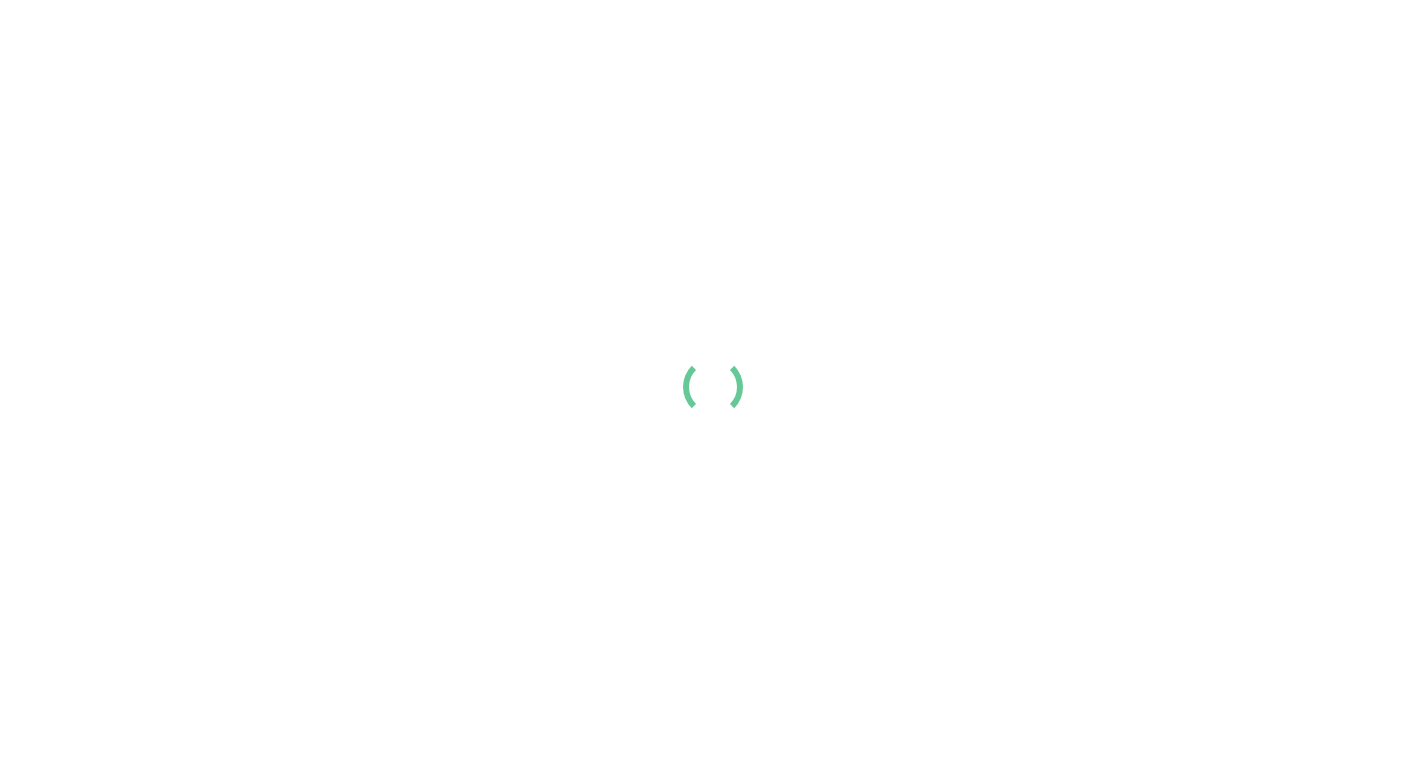 scroll, scrollTop: 0, scrollLeft: 0, axis: both 